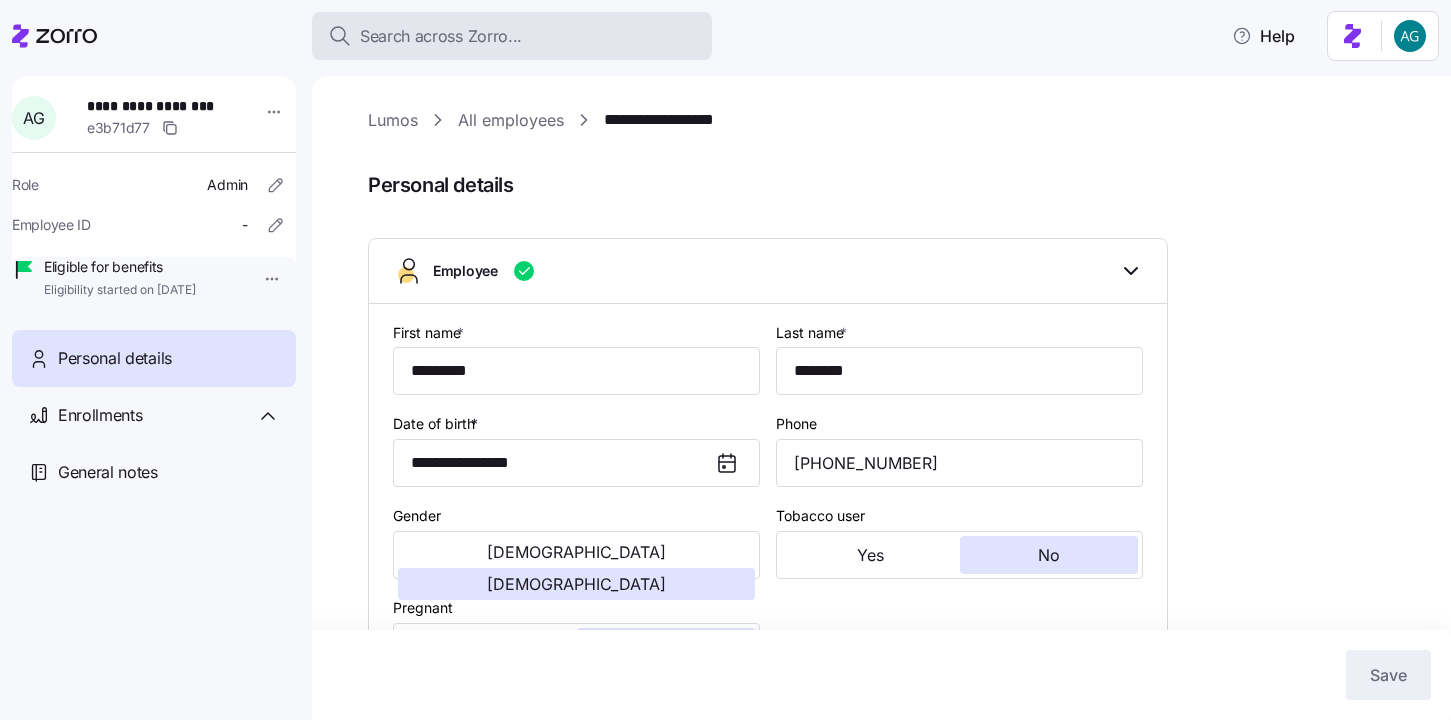 scroll, scrollTop: 0, scrollLeft: 0, axis: both 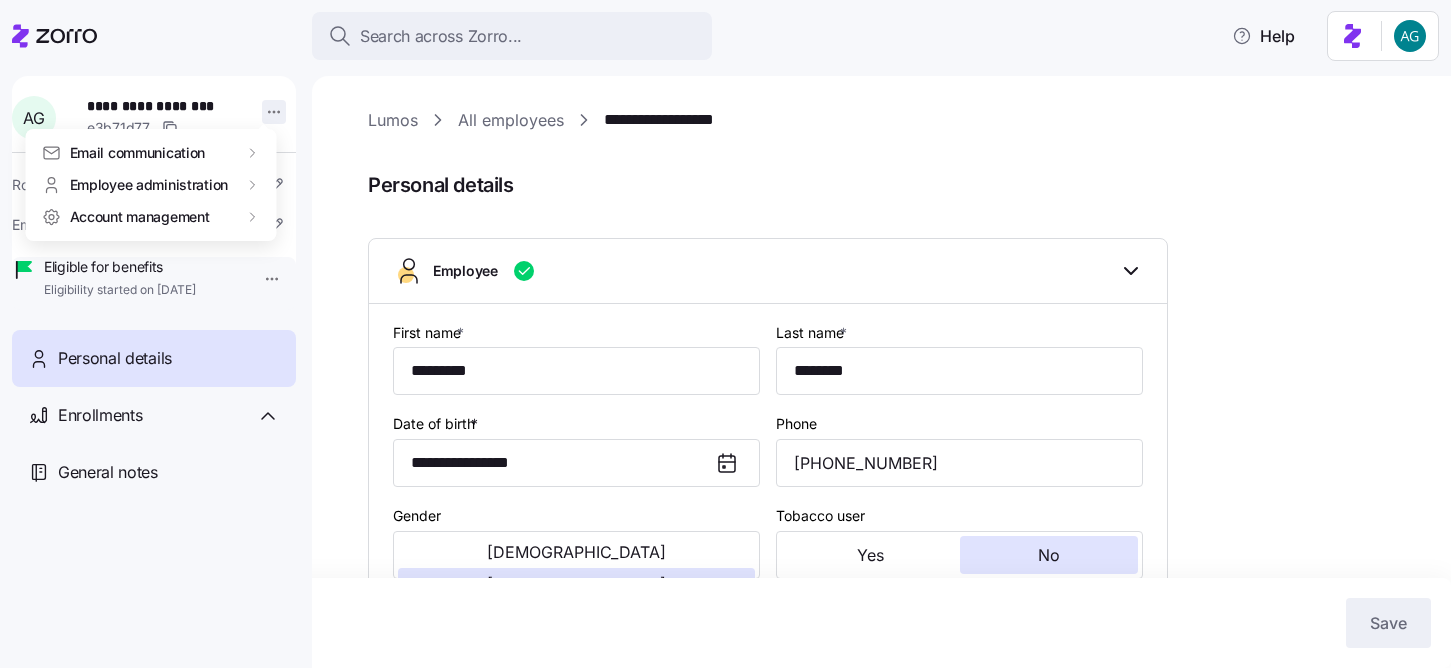 click on "**********" at bounding box center (725, 328) 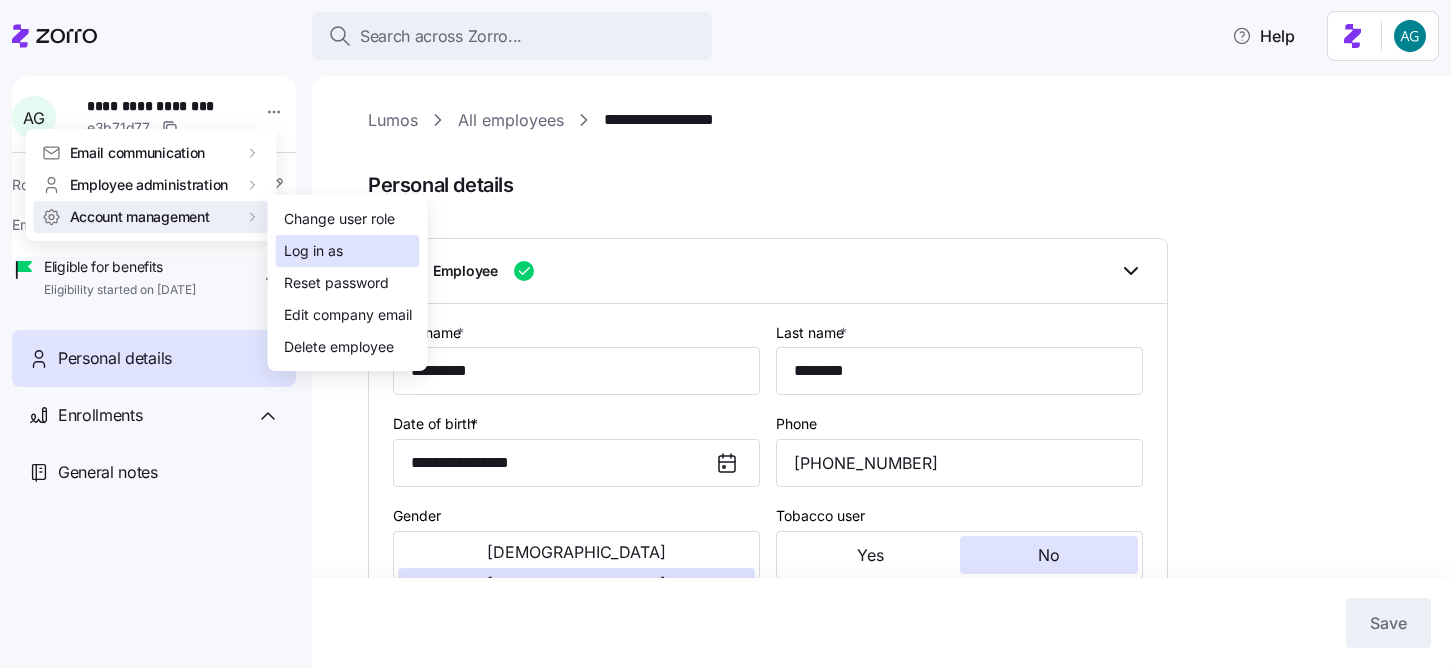 click on "Log in as" at bounding box center (313, 251) 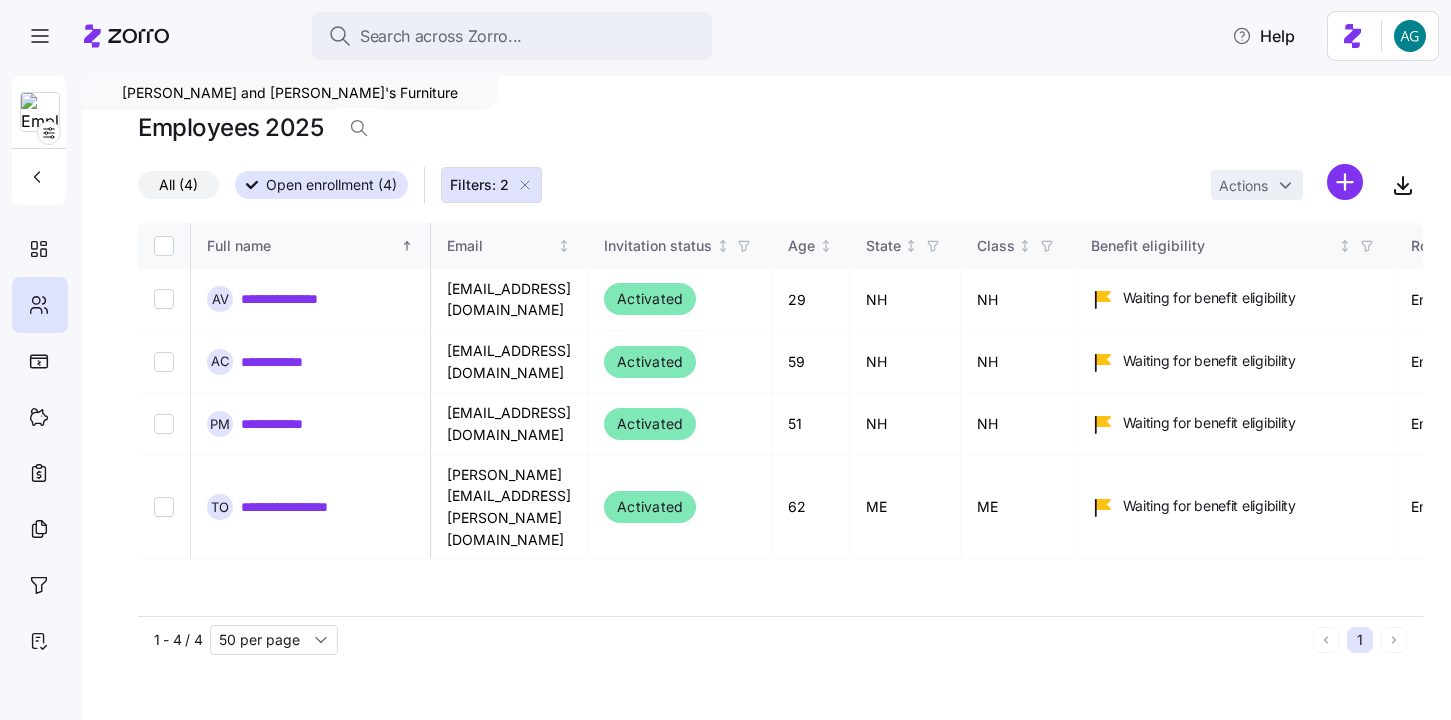 scroll, scrollTop: 0, scrollLeft: 0, axis: both 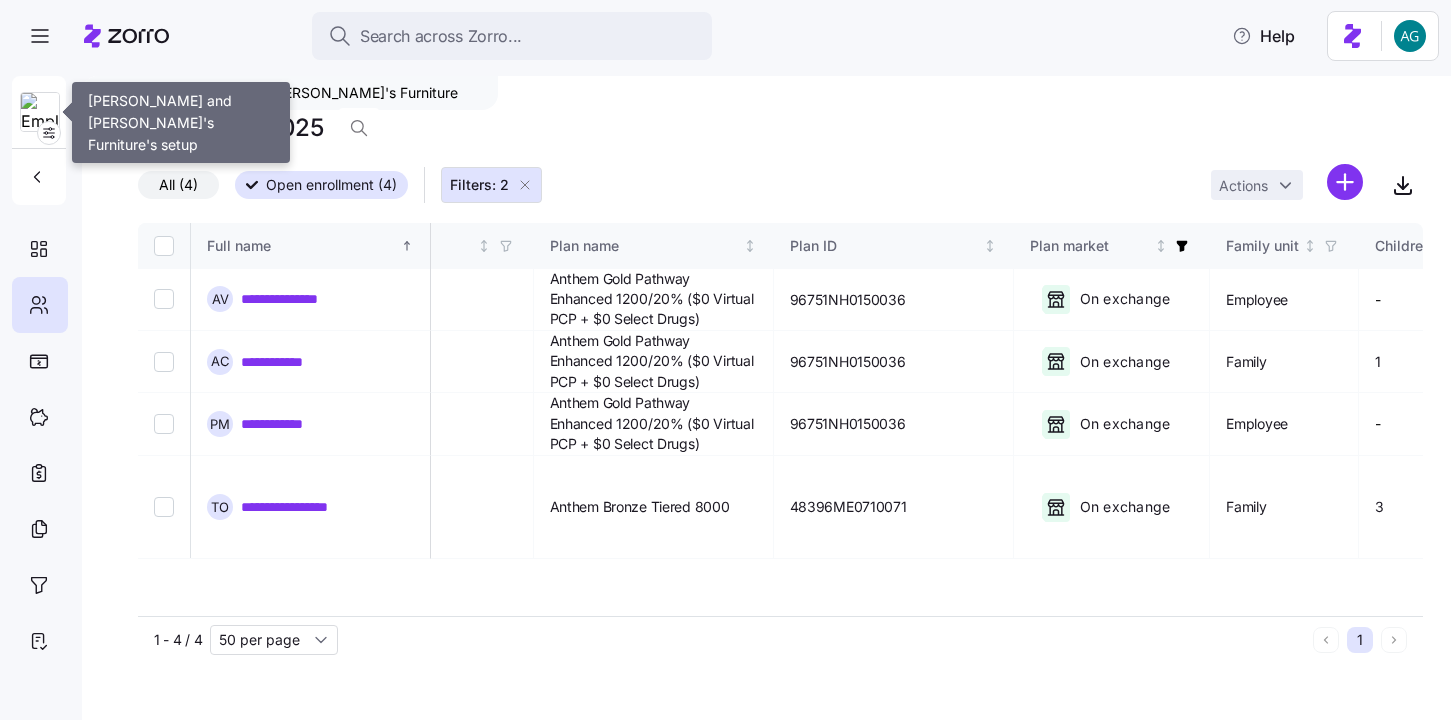 click at bounding box center (40, 113) 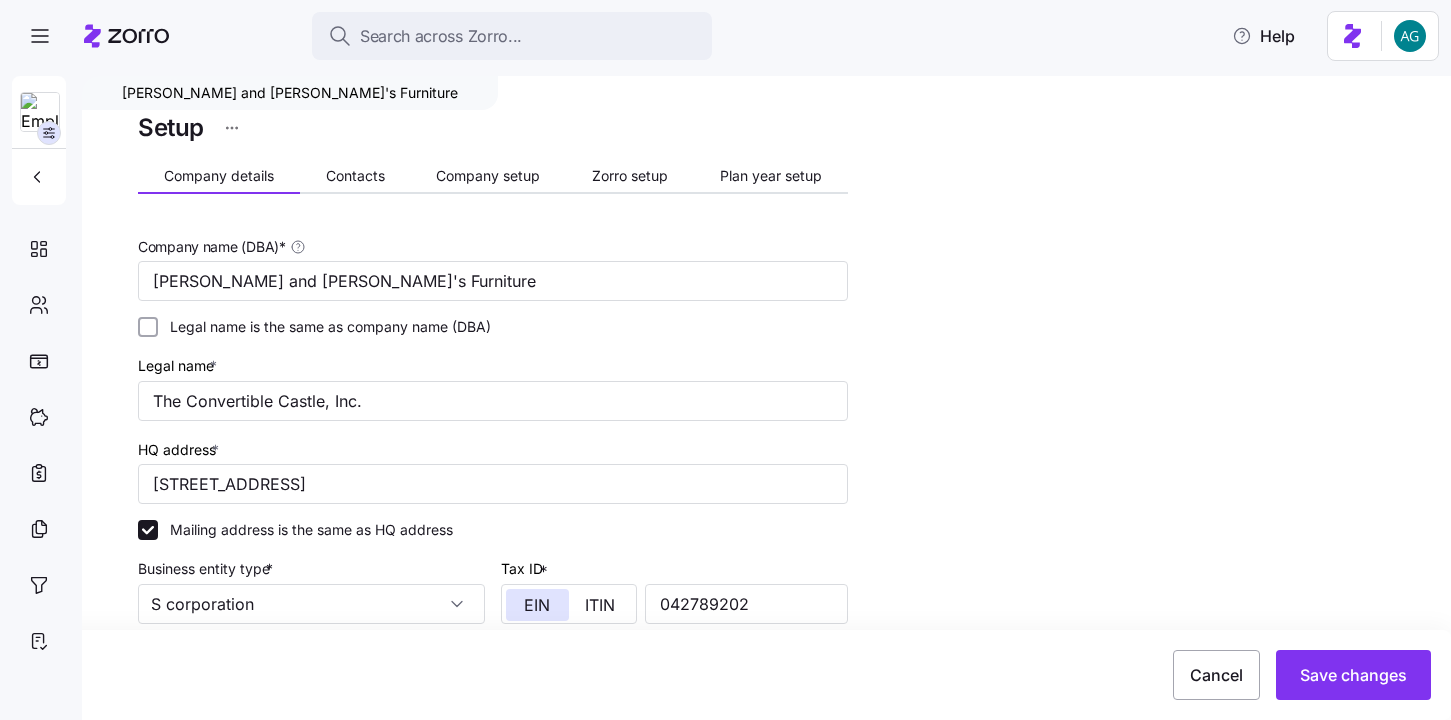 scroll, scrollTop: 224, scrollLeft: 0, axis: vertical 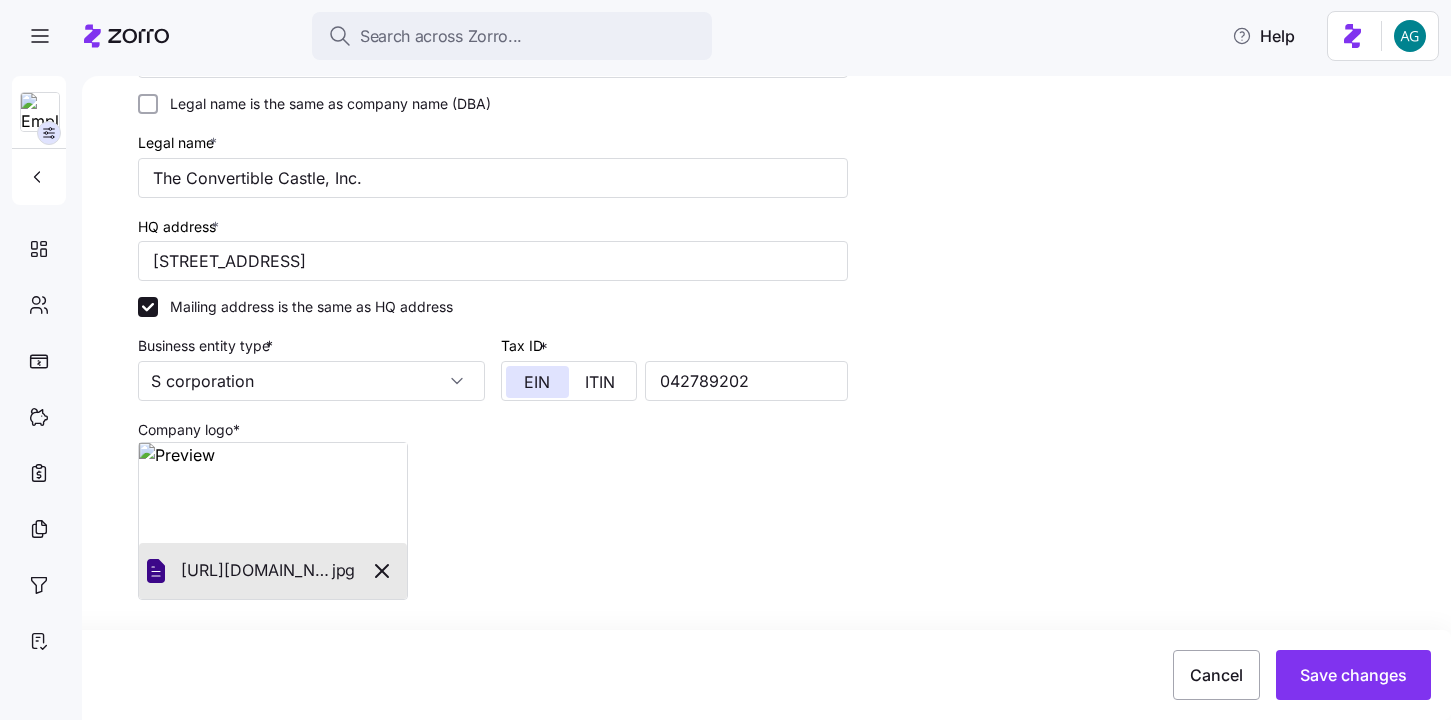 click at bounding box center [273, 493] 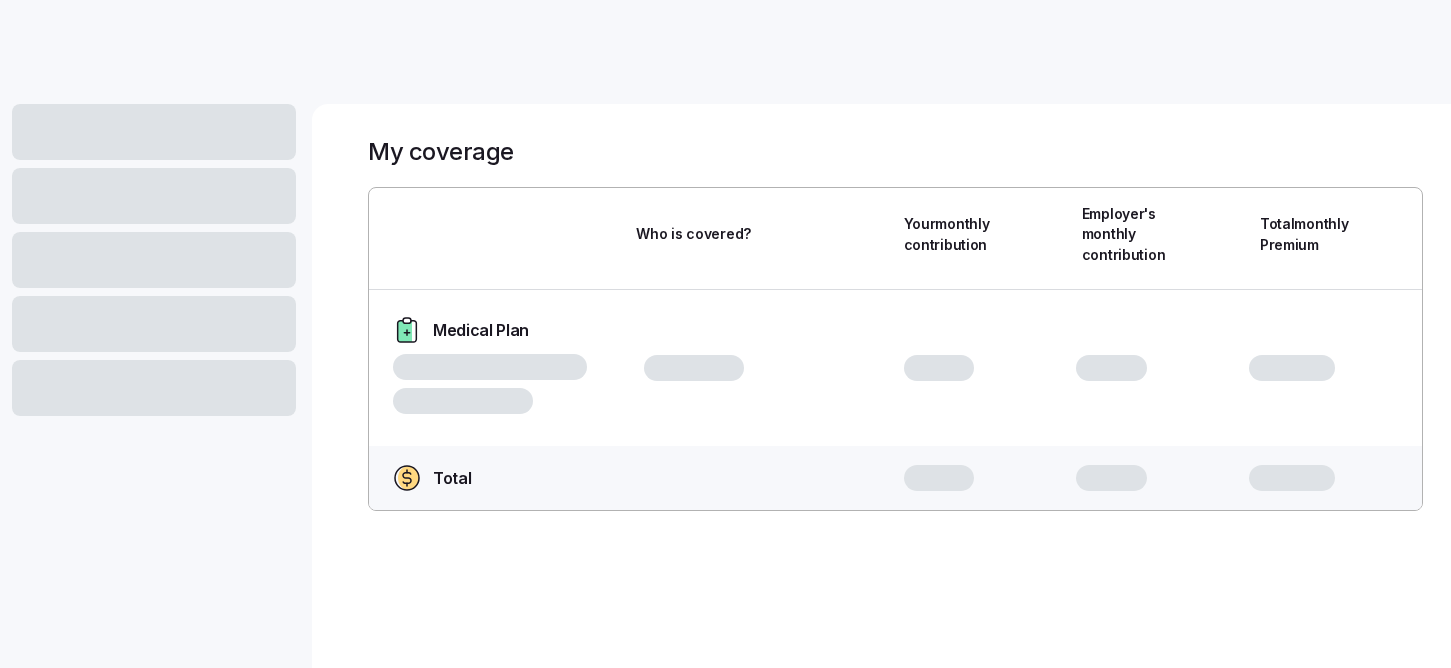 scroll, scrollTop: 0, scrollLeft: 0, axis: both 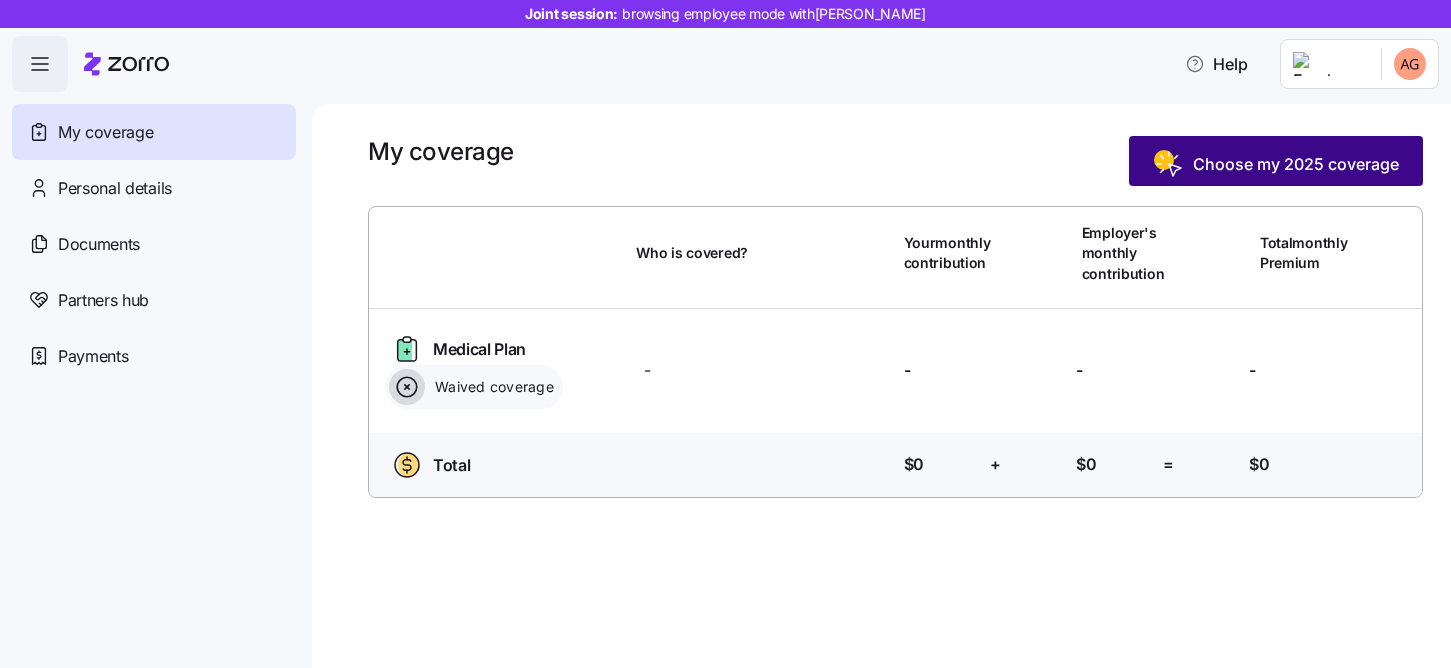 click on "Choose my 2025 coverage" at bounding box center (1296, 164) 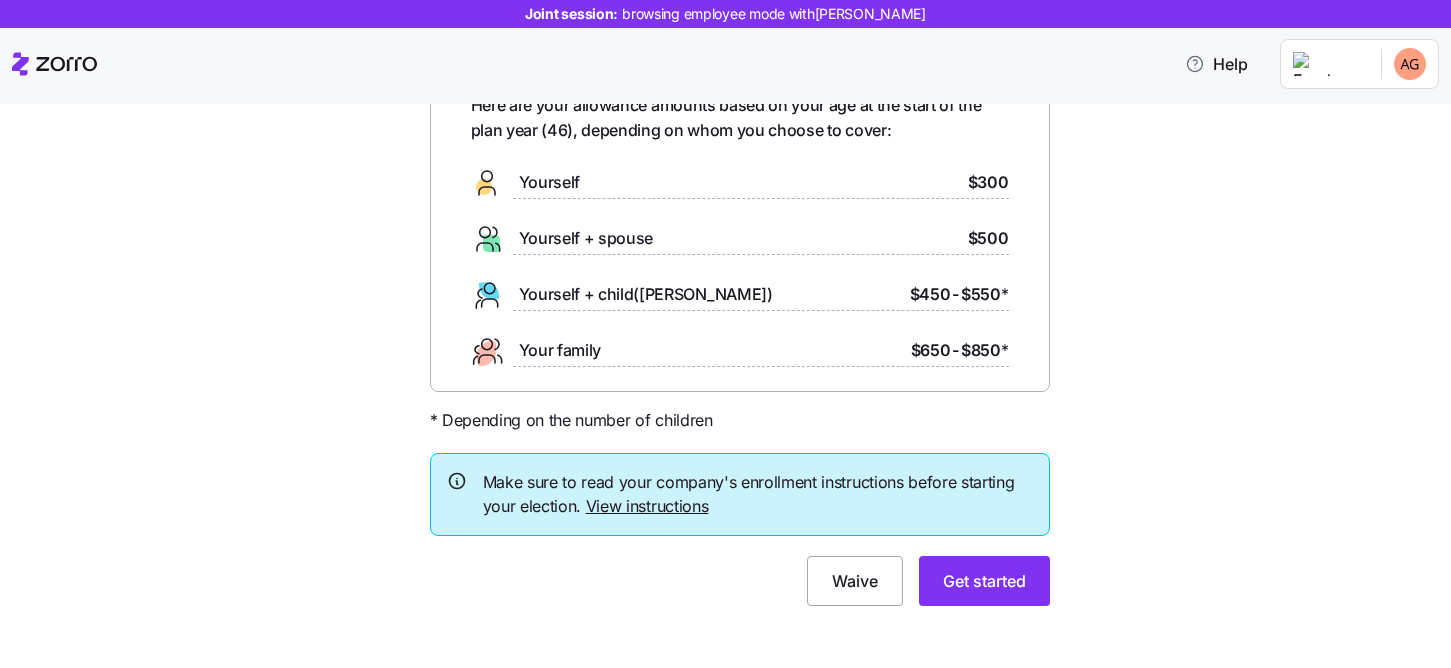 scroll, scrollTop: 131, scrollLeft: 0, axis: vertical 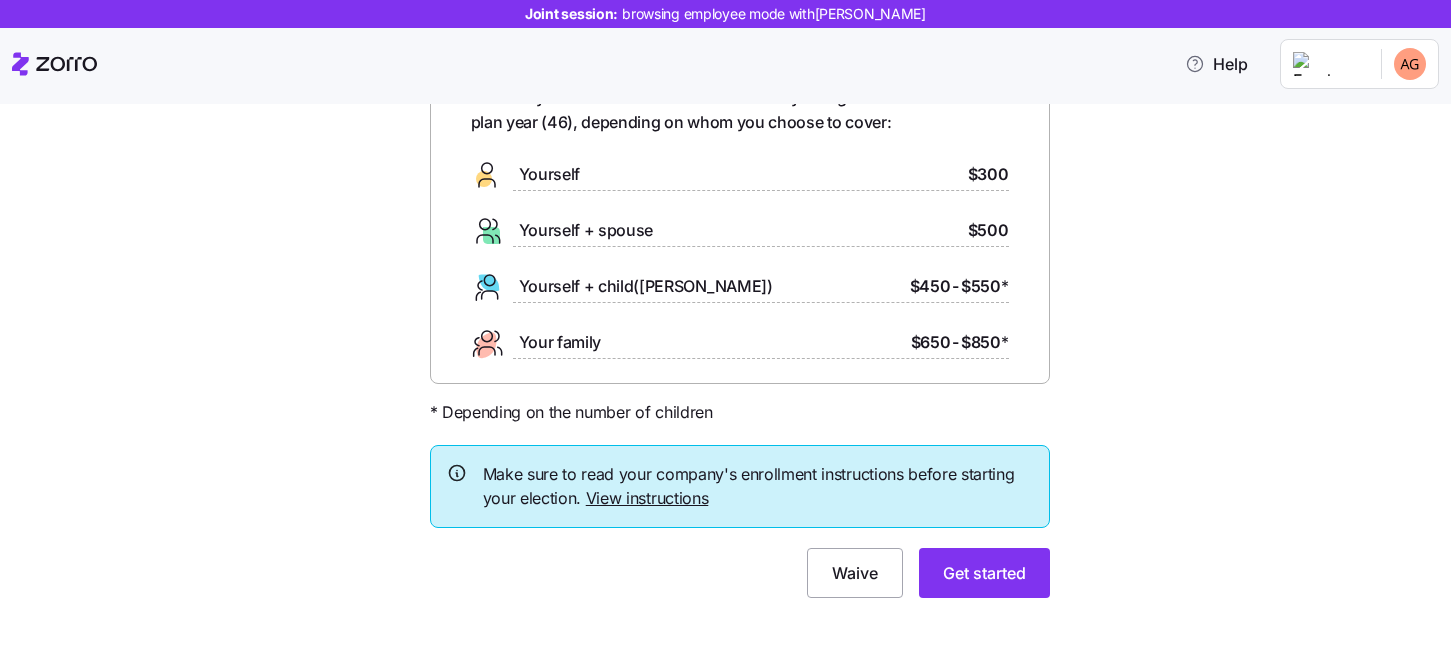 click on "View instructions" at bounding box center [647, 498] 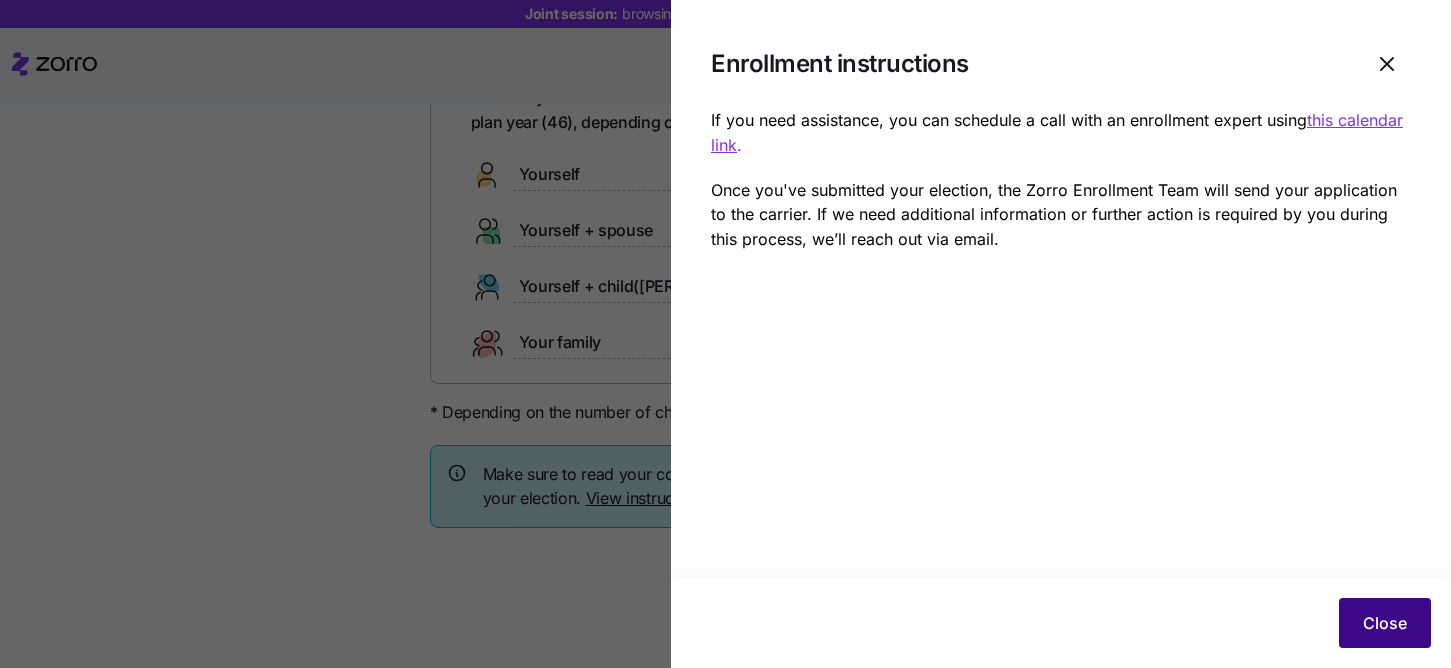 click on "Close" at bounding box center [1385, 623] 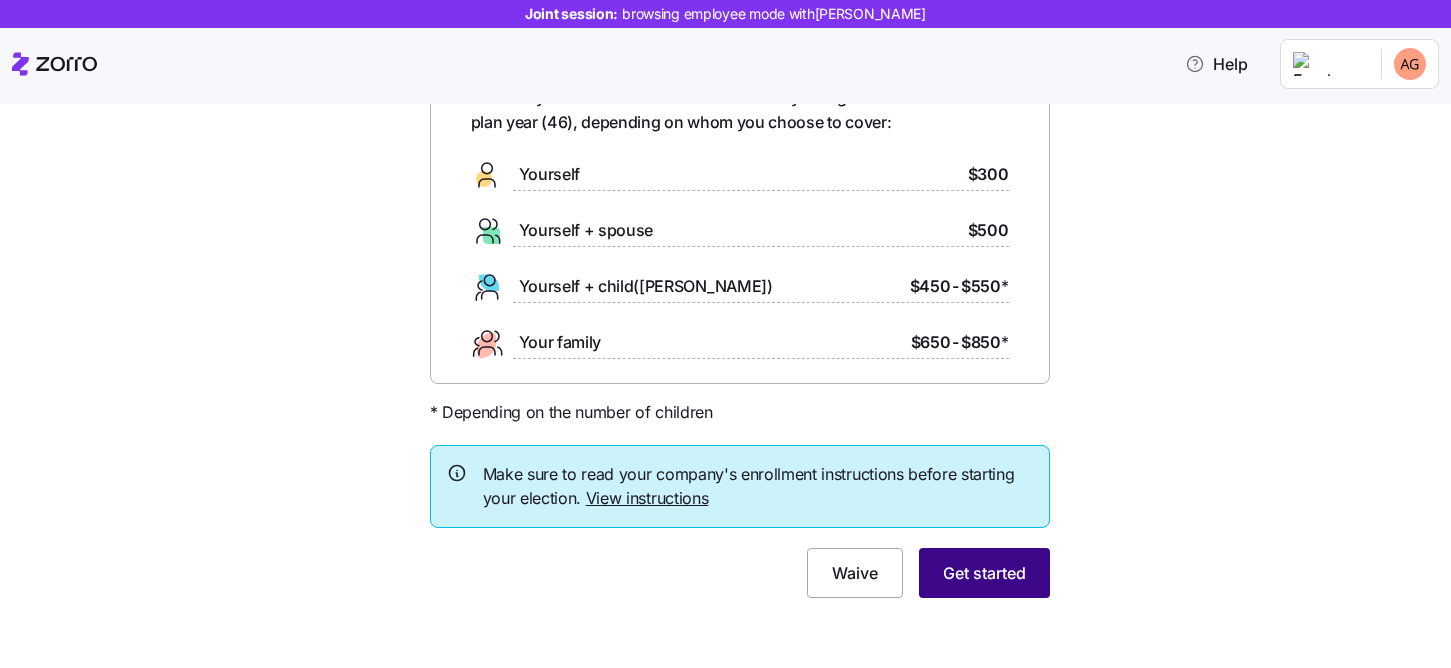 click on "Get started" at bounding box center [984, 573] 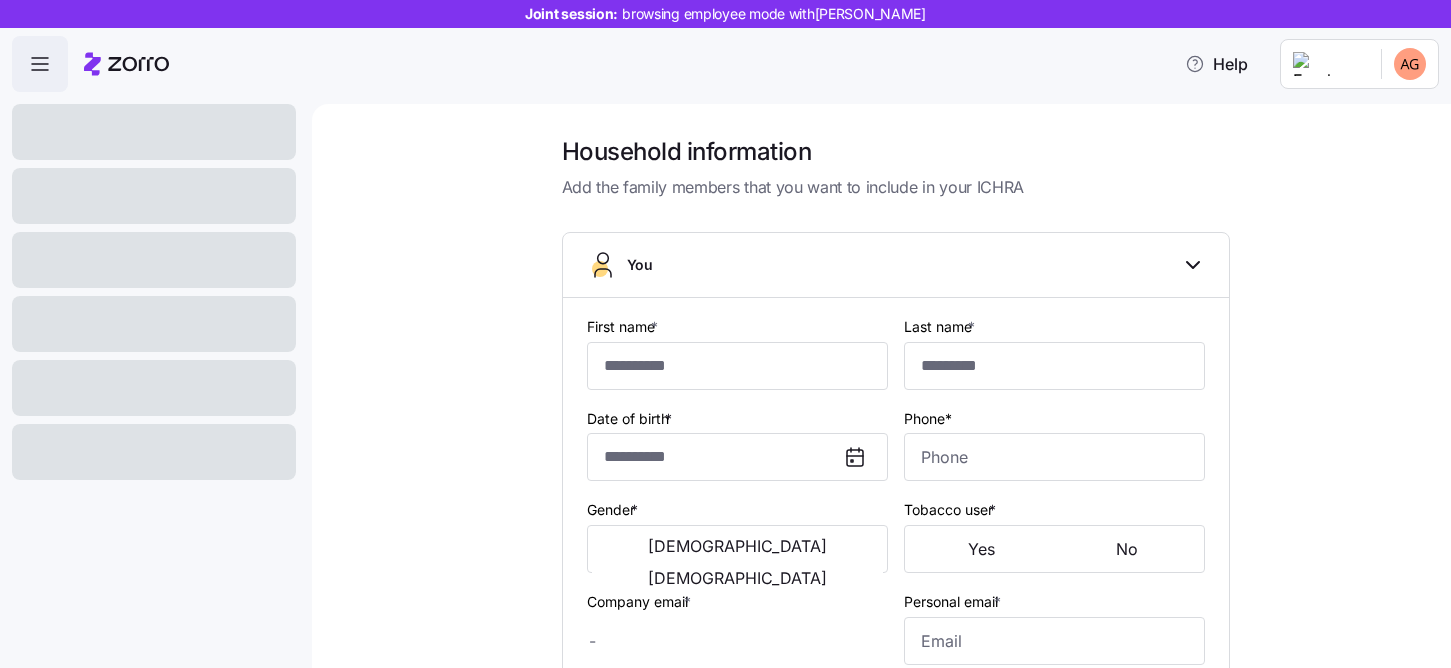 type on "*********" 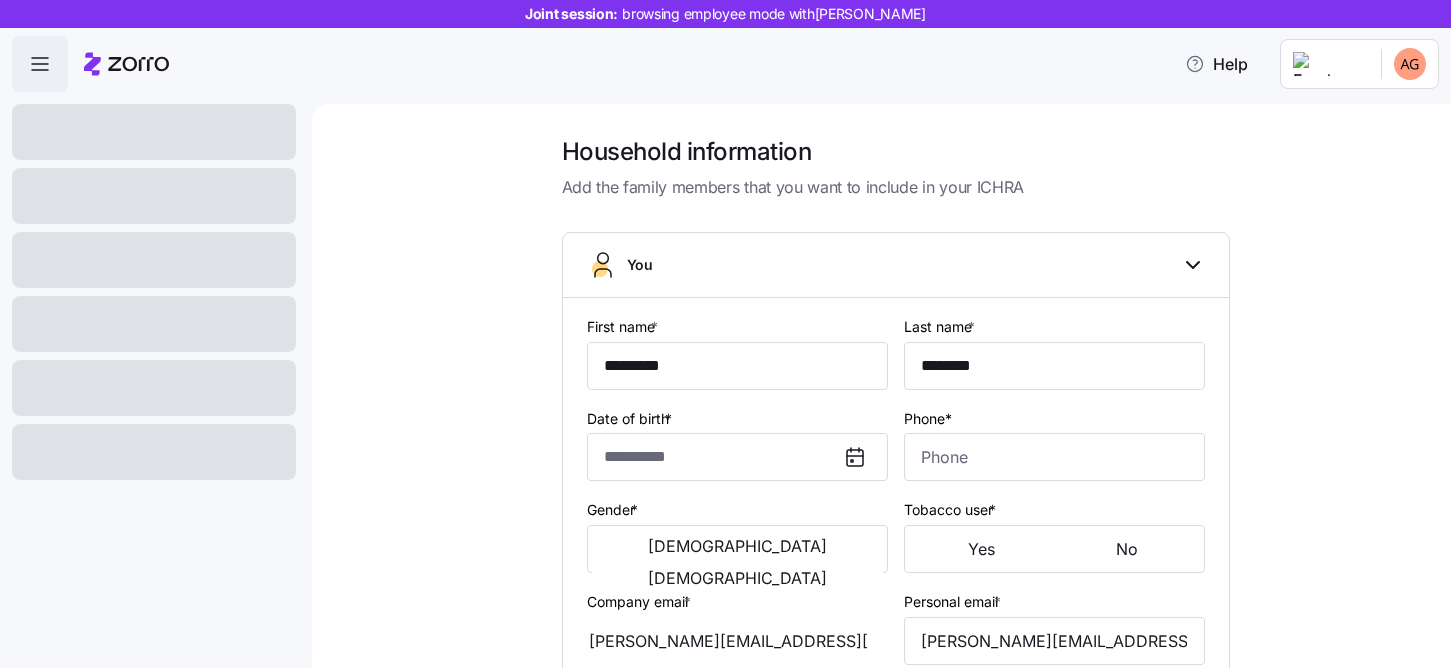 type on "**********" 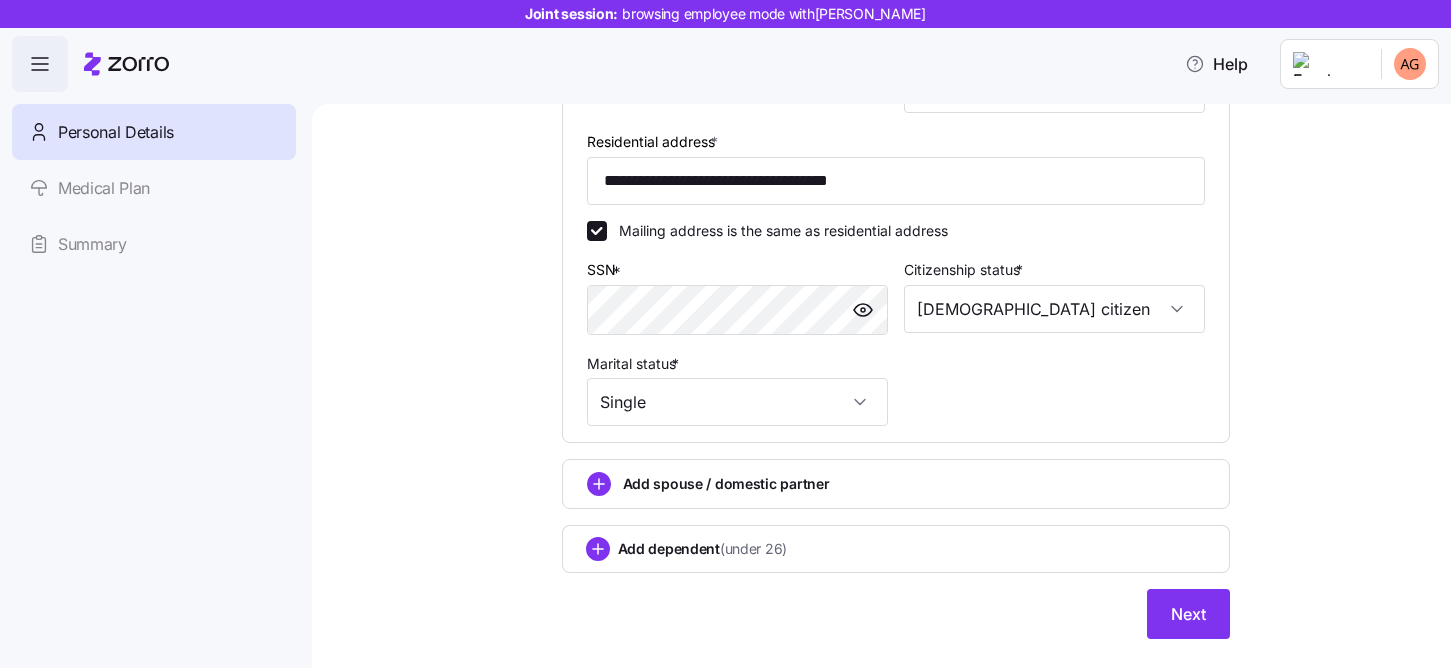 scroll, scrollTop: 656, scrollLeft: 0, axis: vertical 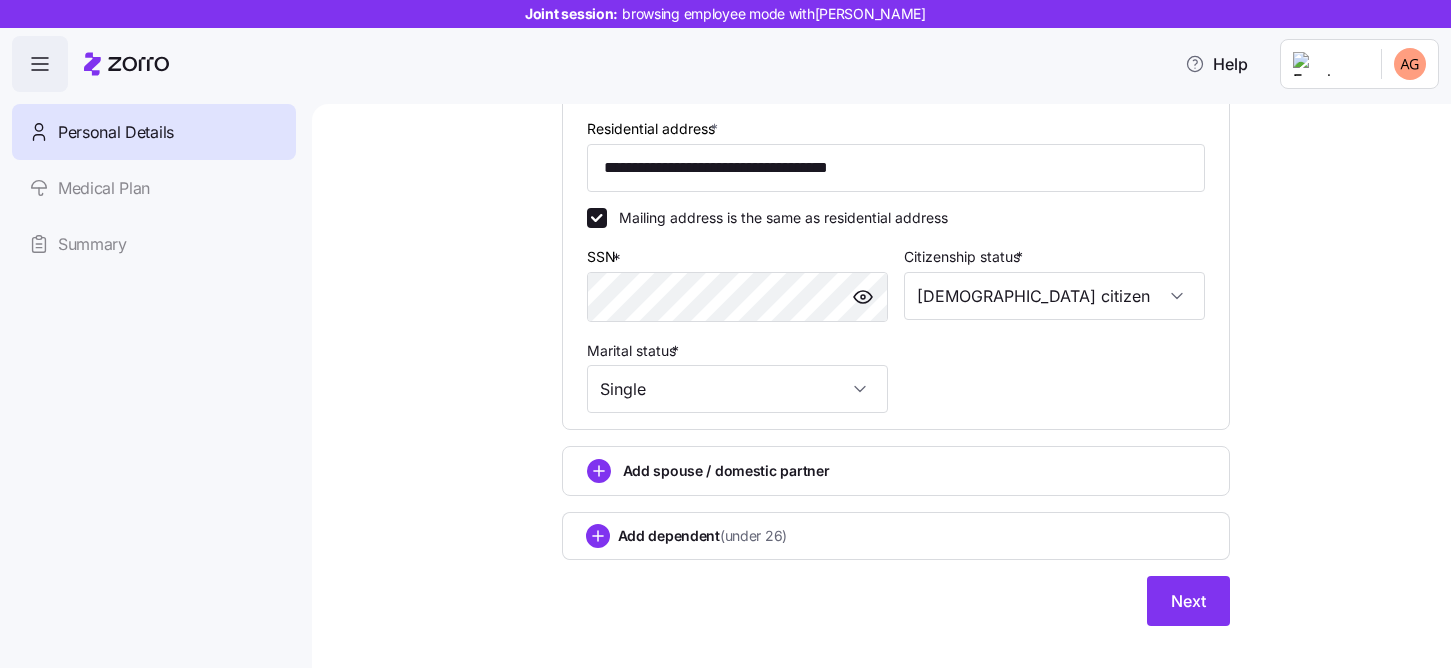 click 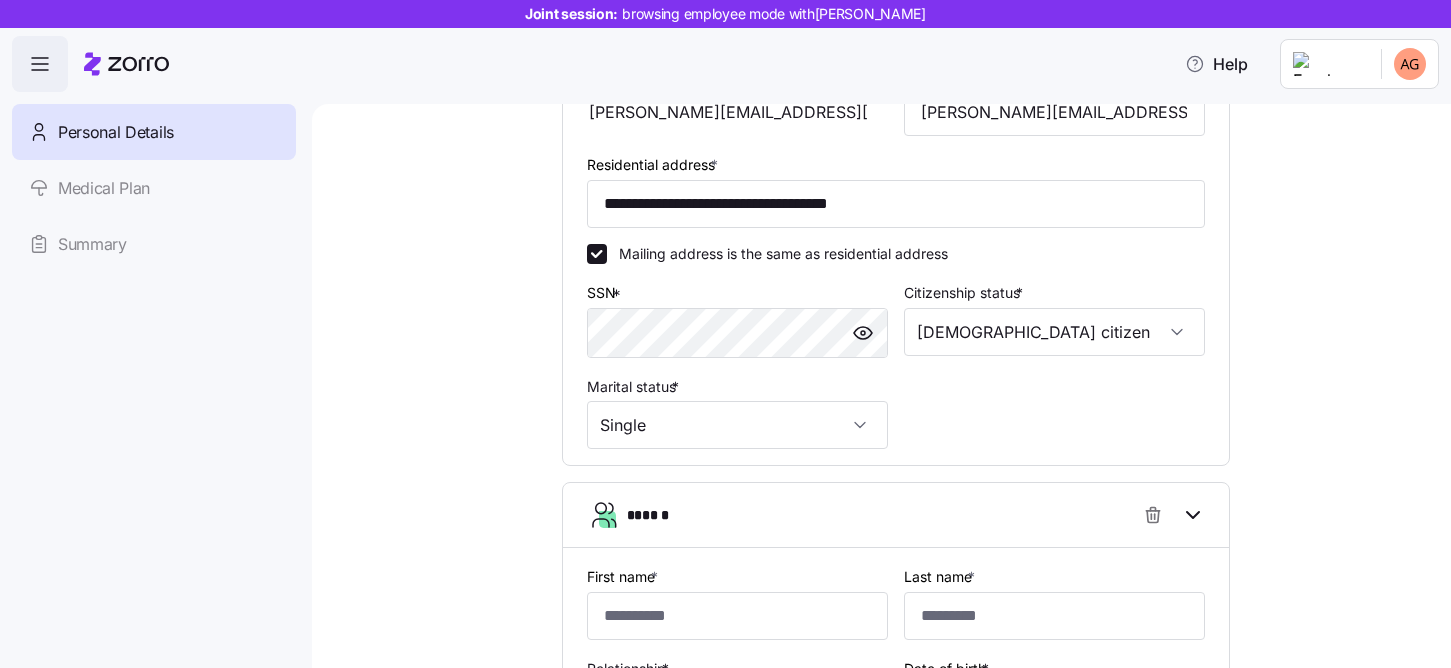 scroll, scrollTop: 616, scrollLeft: 0, axis: vertical 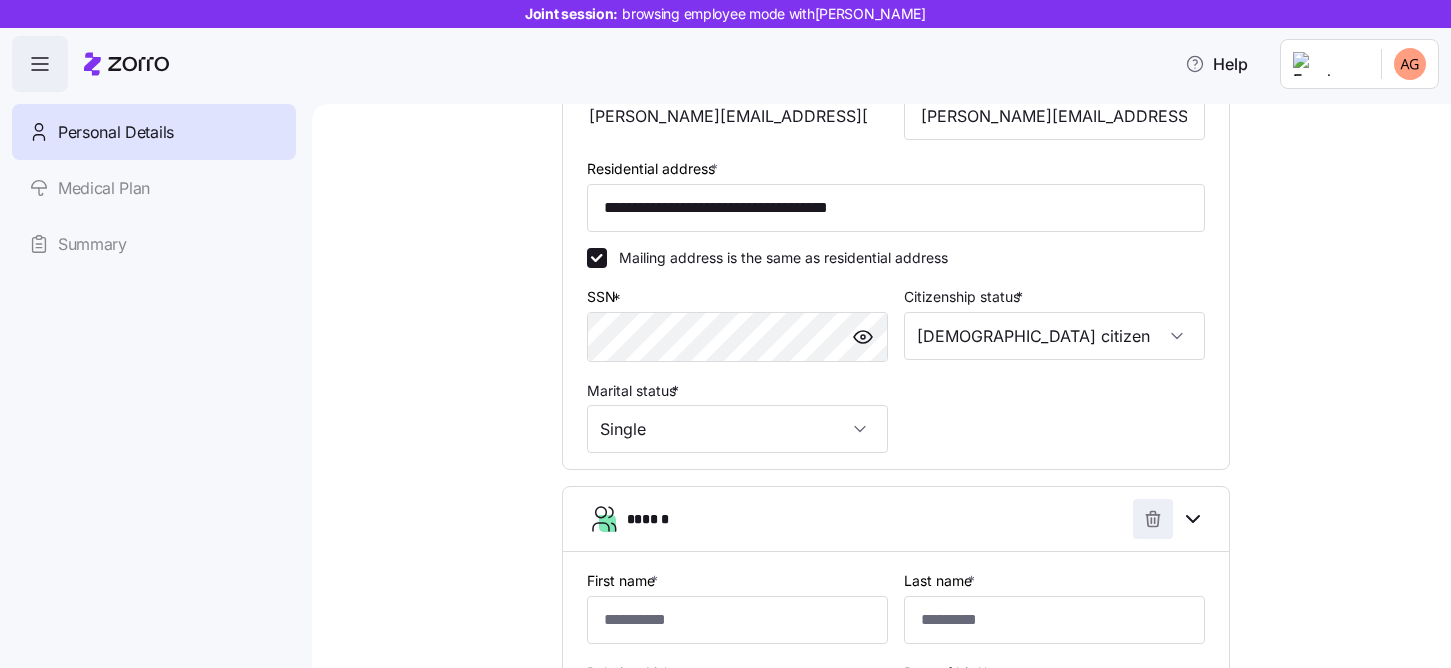 click 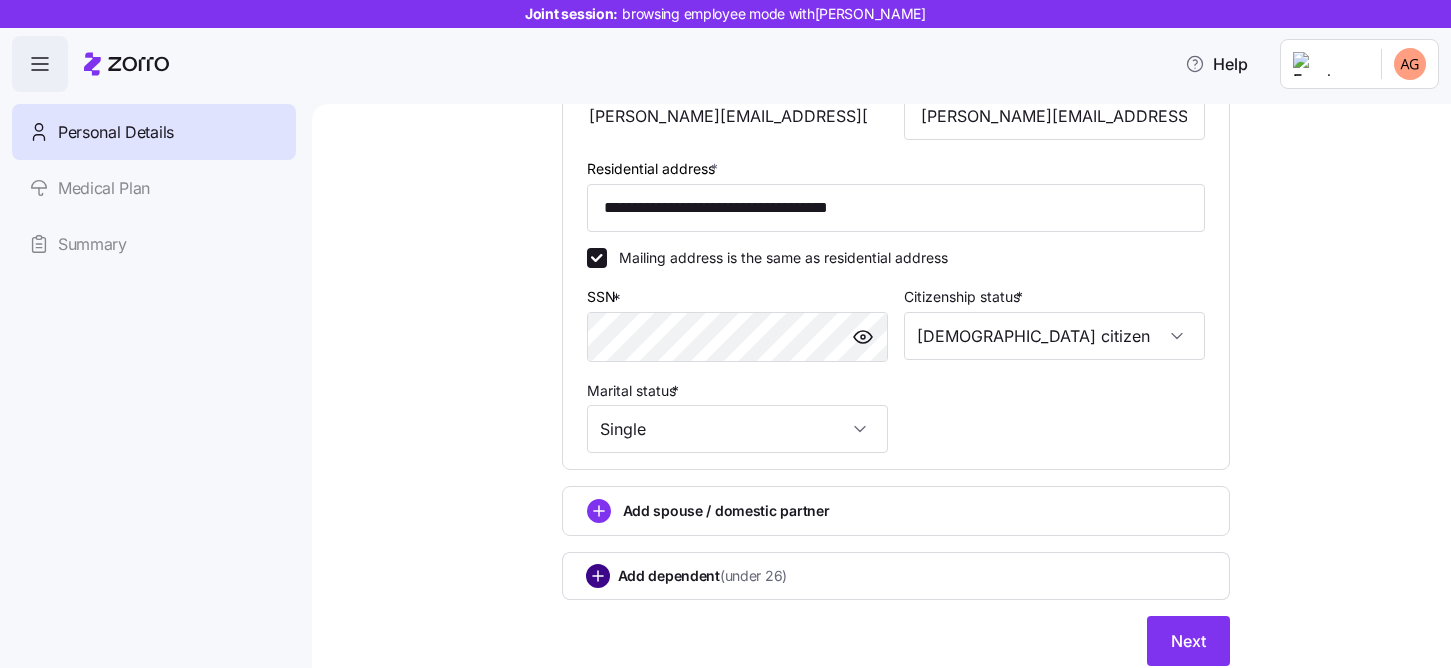 click 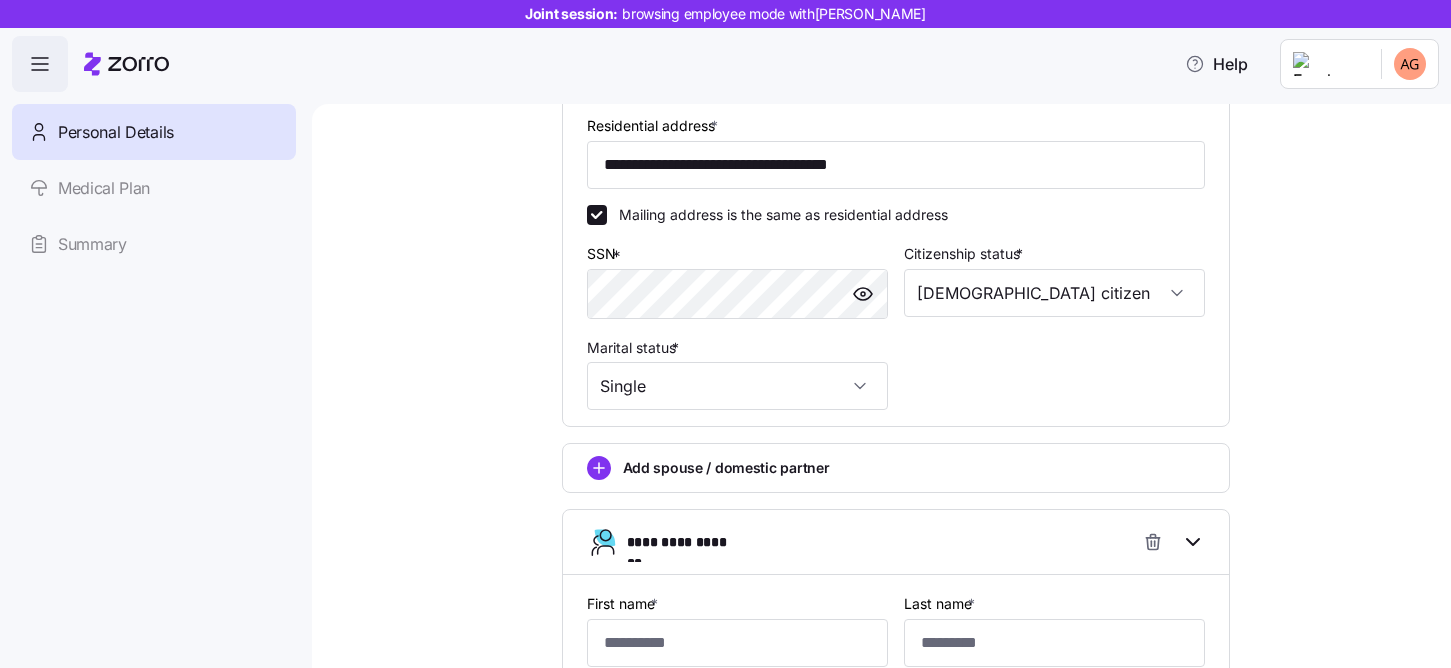 scroll, scrollTop: 657, scrollLeft: 0, axis: vertical 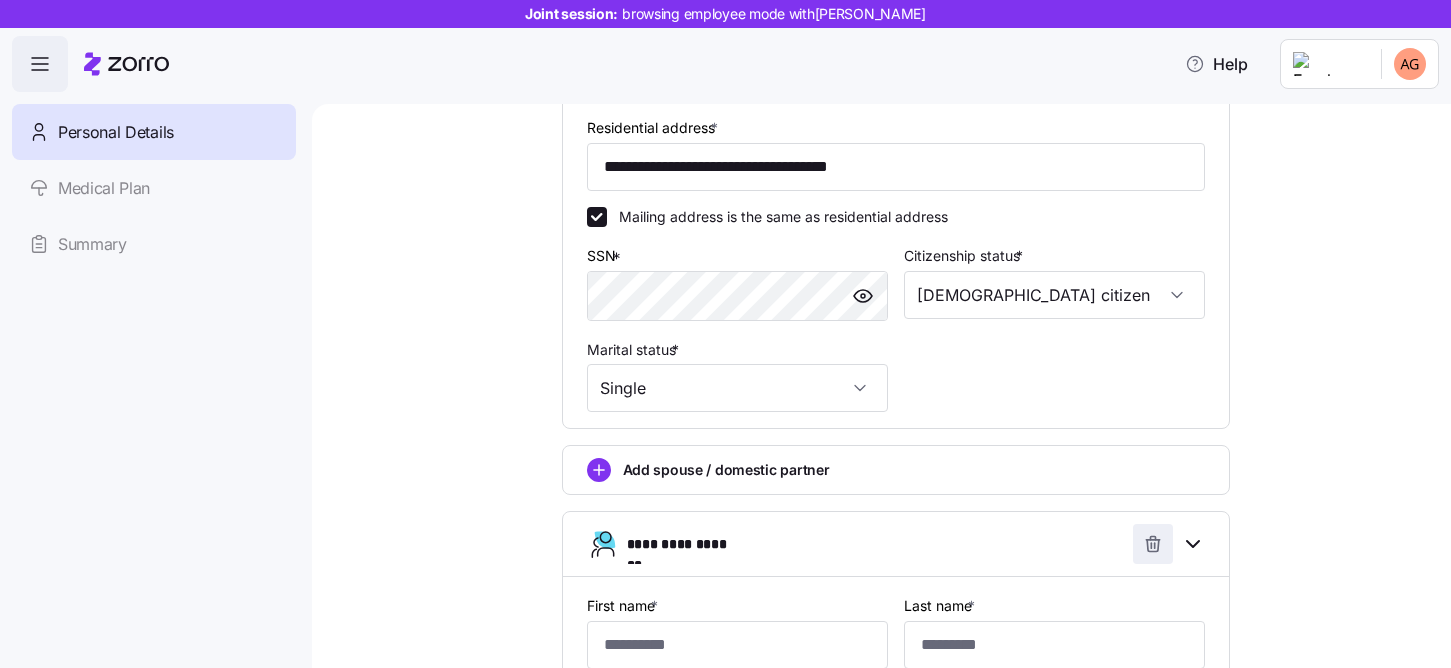 click 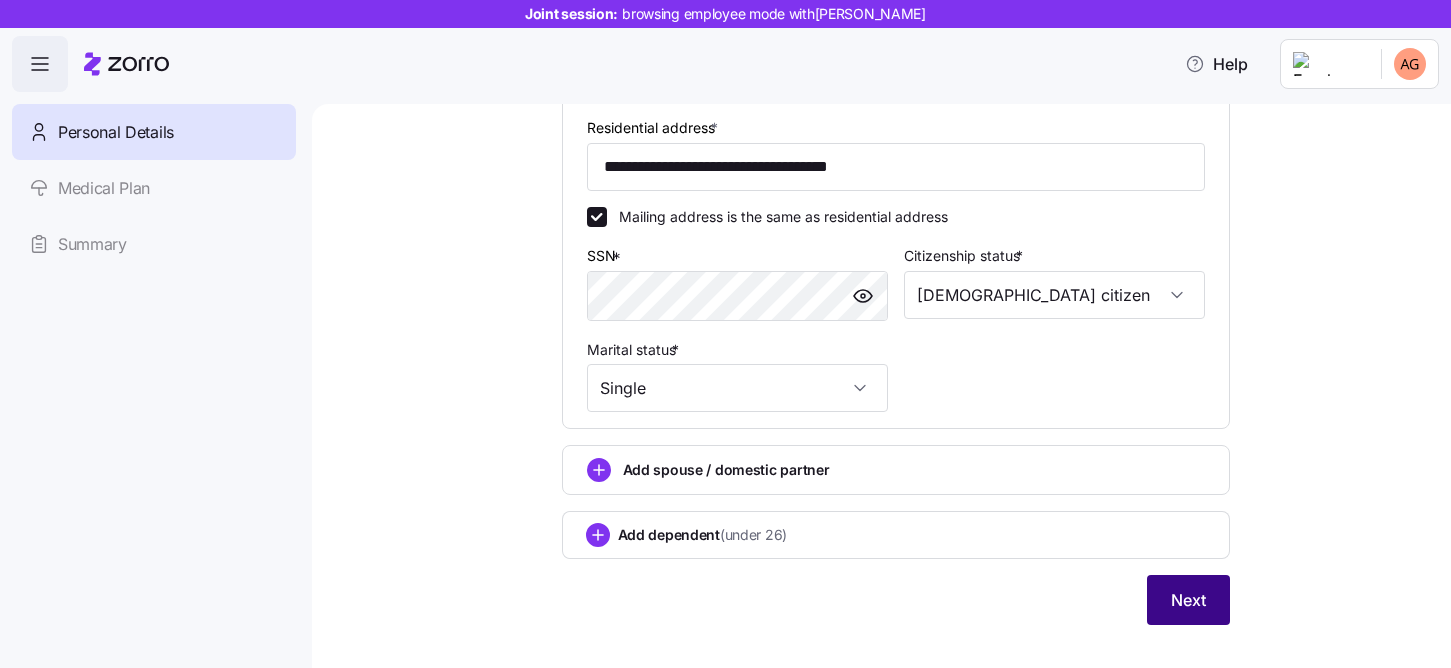 click on "Next" at bounding box center (1188, 600) 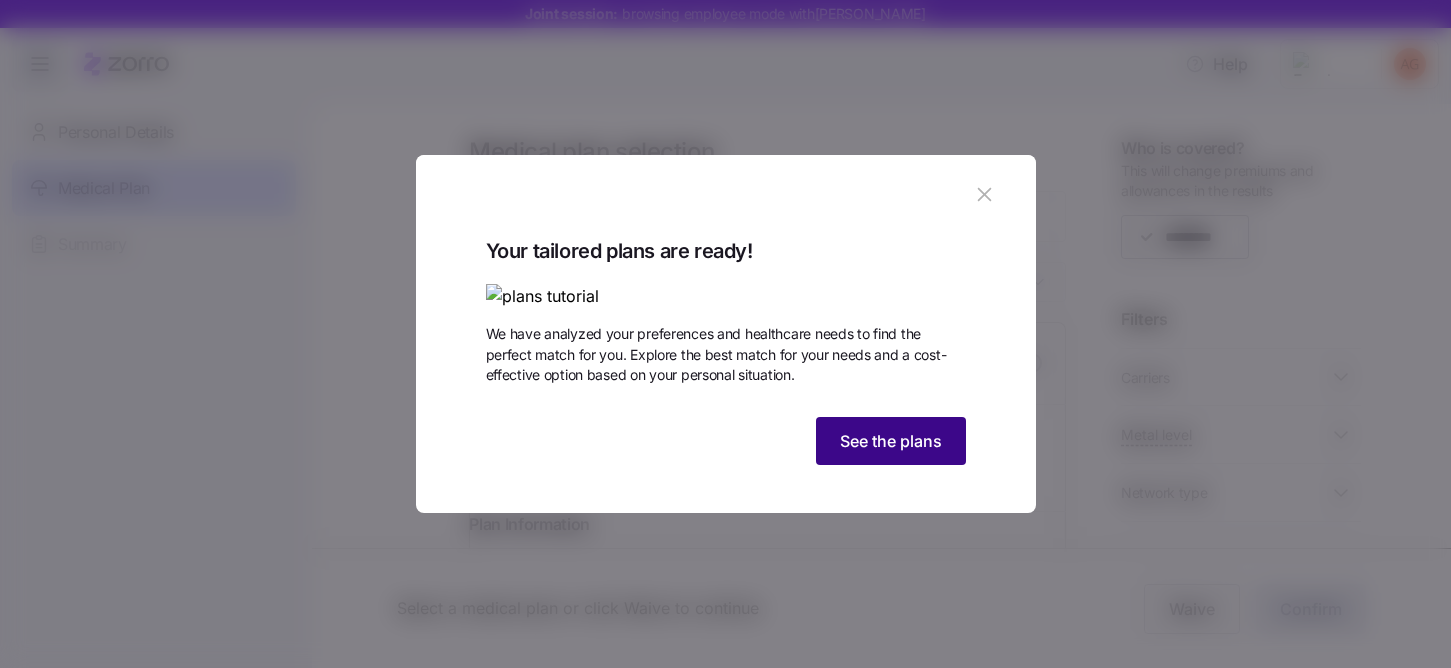 click on "See the plans" at bounding box center (891, 441) 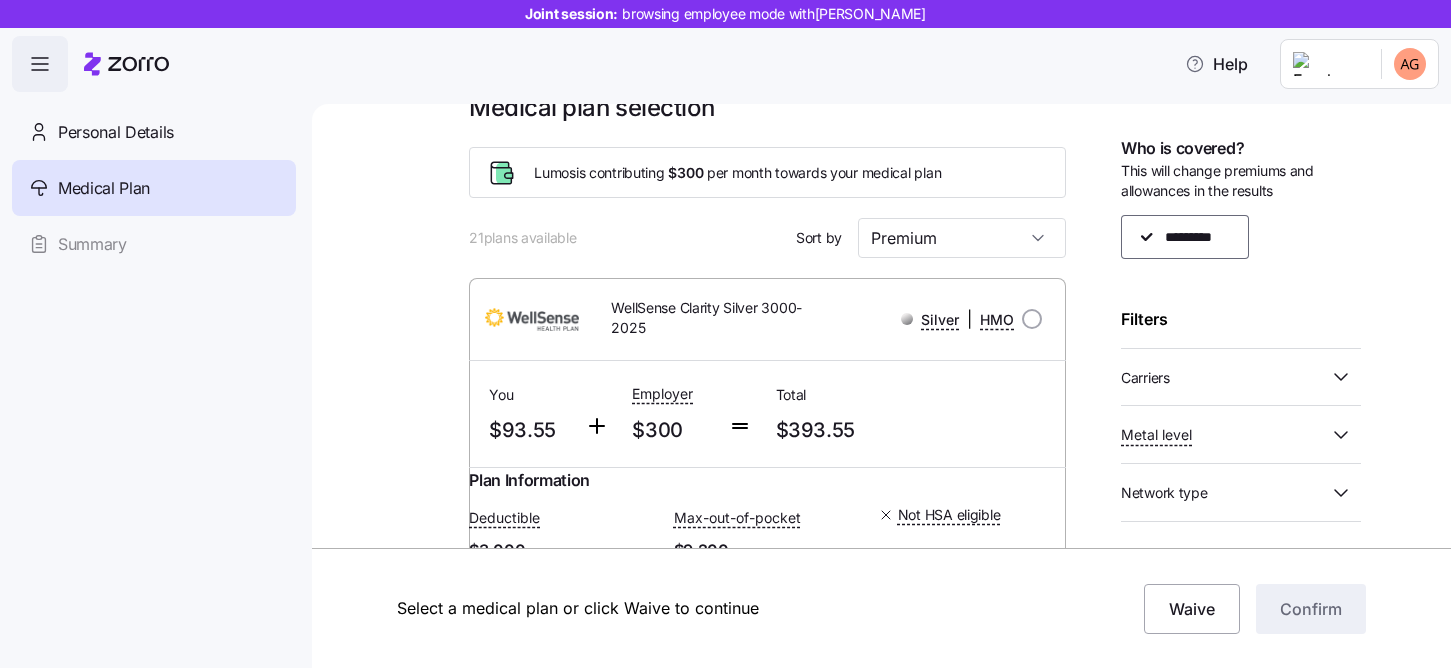 scroll, scrollTop: 46, scrollLeft: 0, axis: vertical 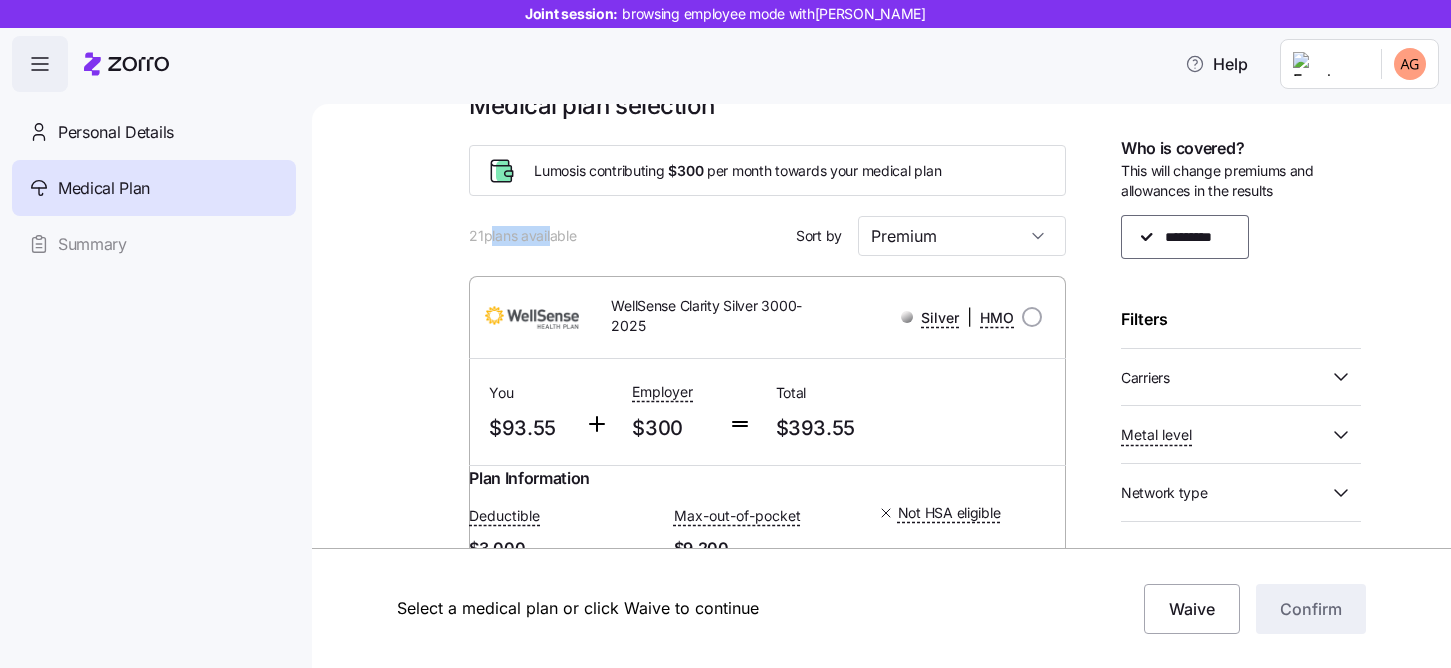 drag, startPoint x: 535, startPoint y: 238, endPoint x: 488, endPoint y: 238, distance: 47 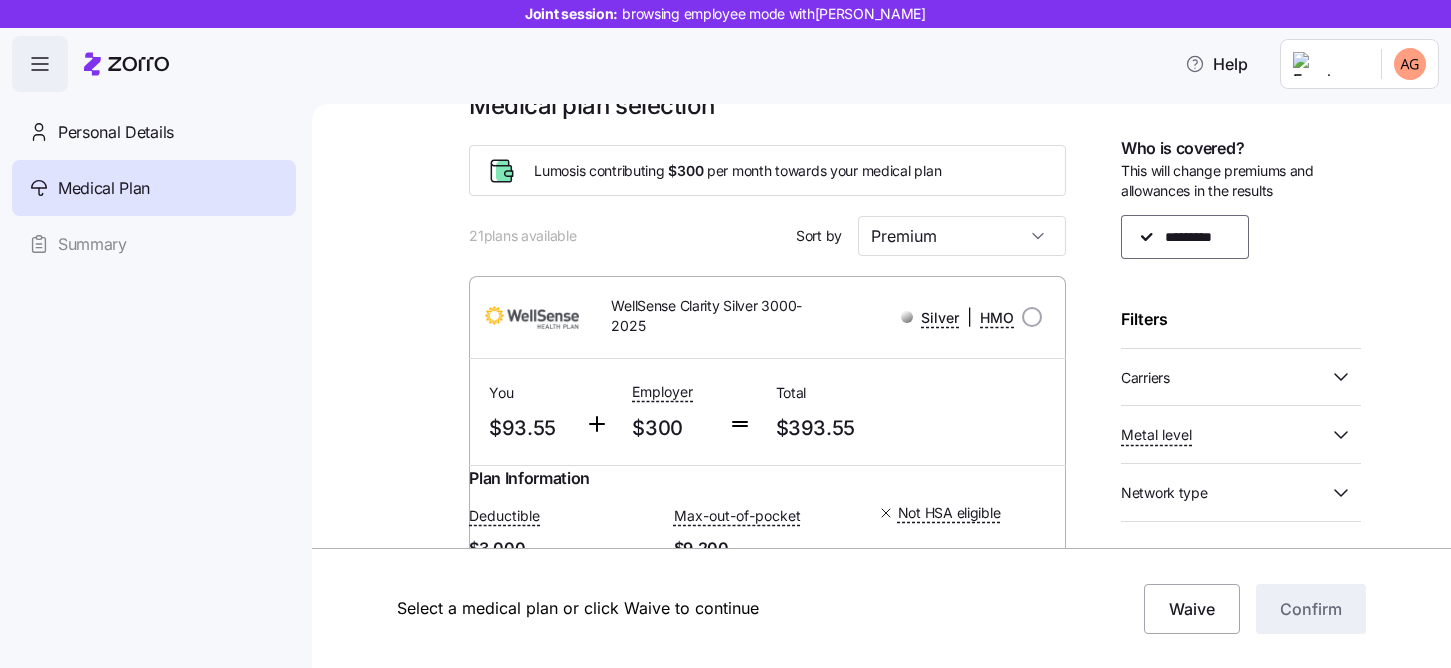 click on "21  plans available Sort by Premium" at bounding box center [767, 236] 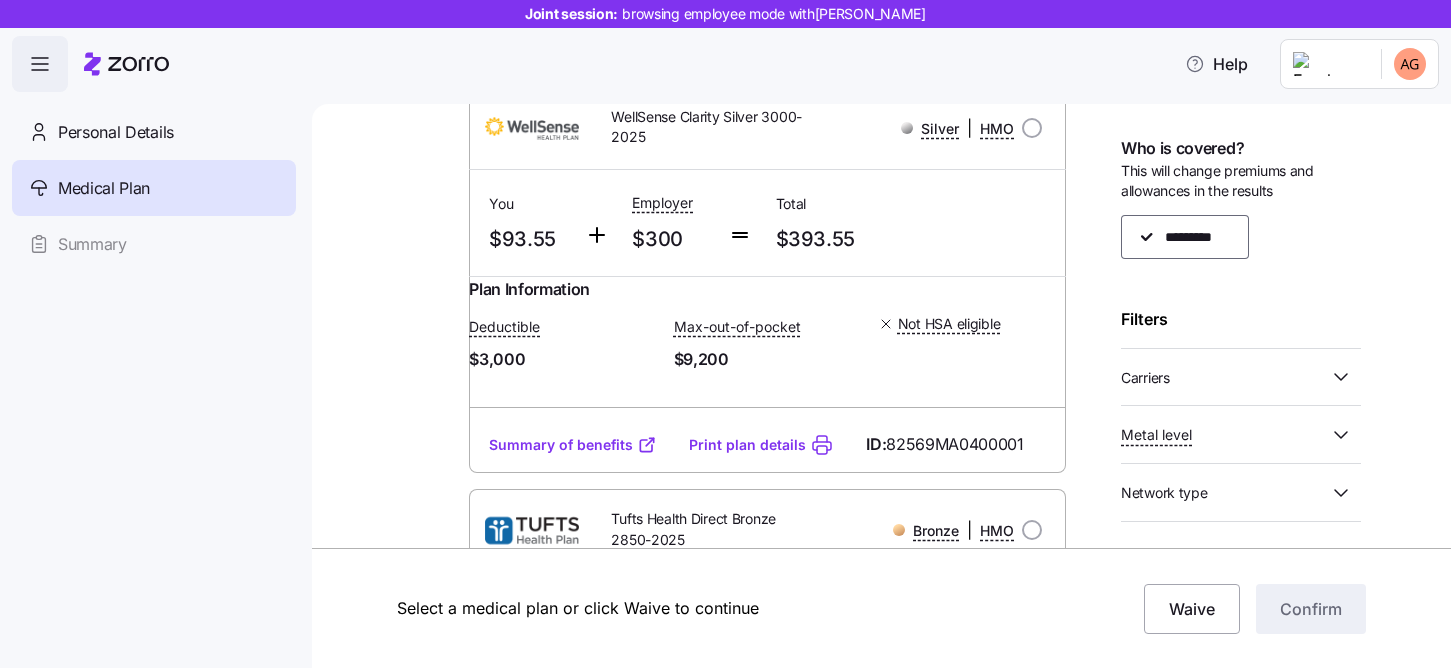 scroll, scrollTop: 236, scrollLeft: 0, axis: vertical 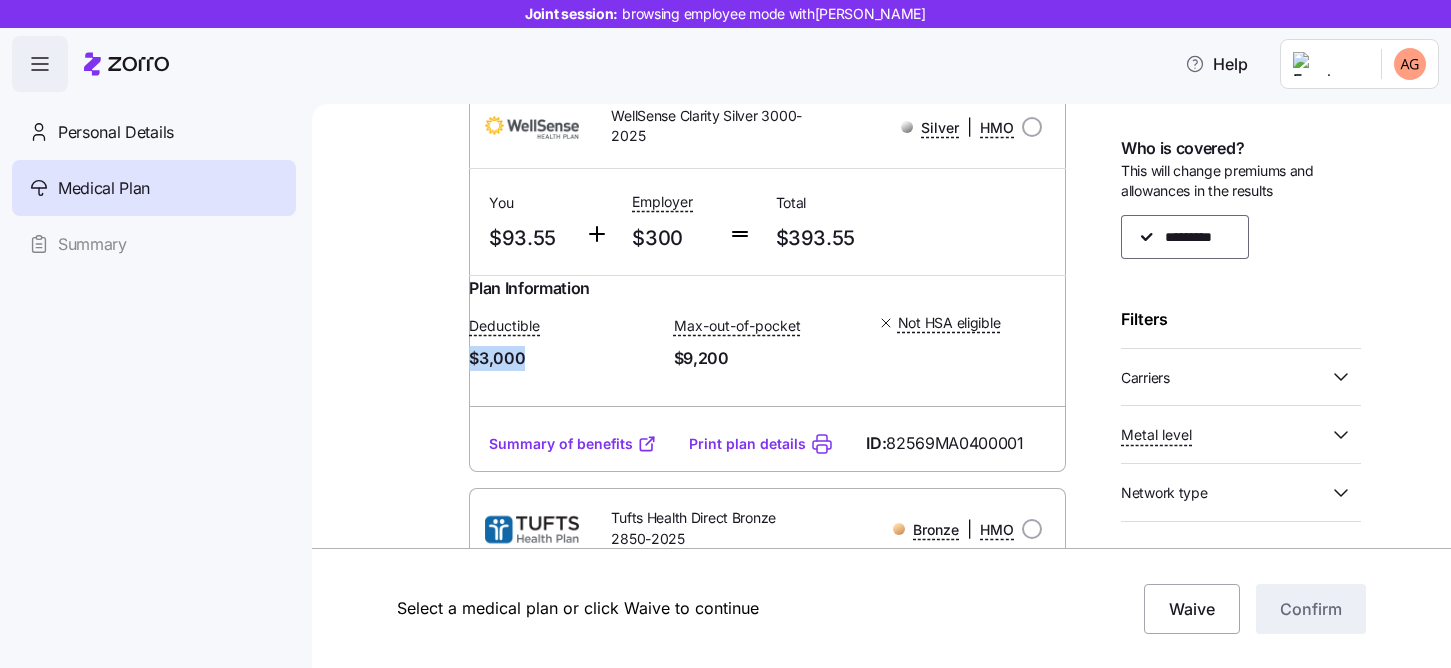 drag, startPoint x: 491, startPoint y: 378, endPoint x: 561, endPoint y: 380, distance: 70.028564 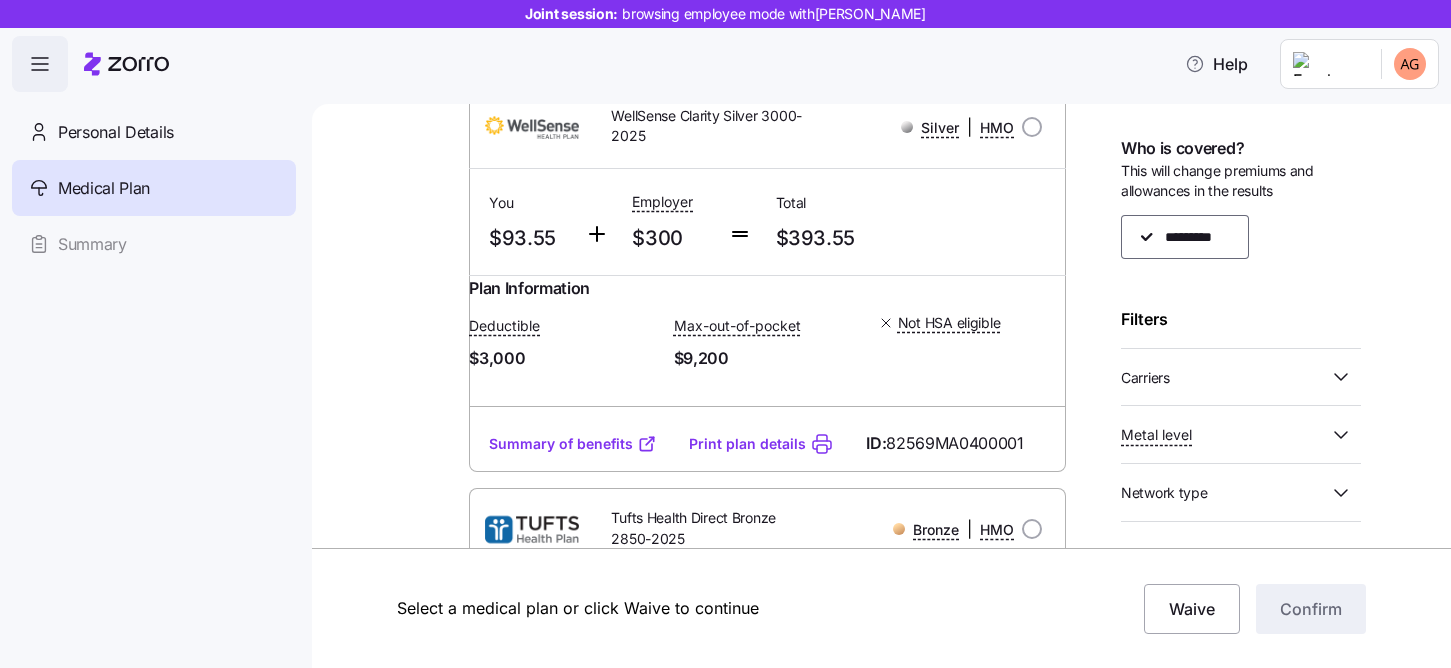 click on "$3,000" at bounding box center [563, 358] 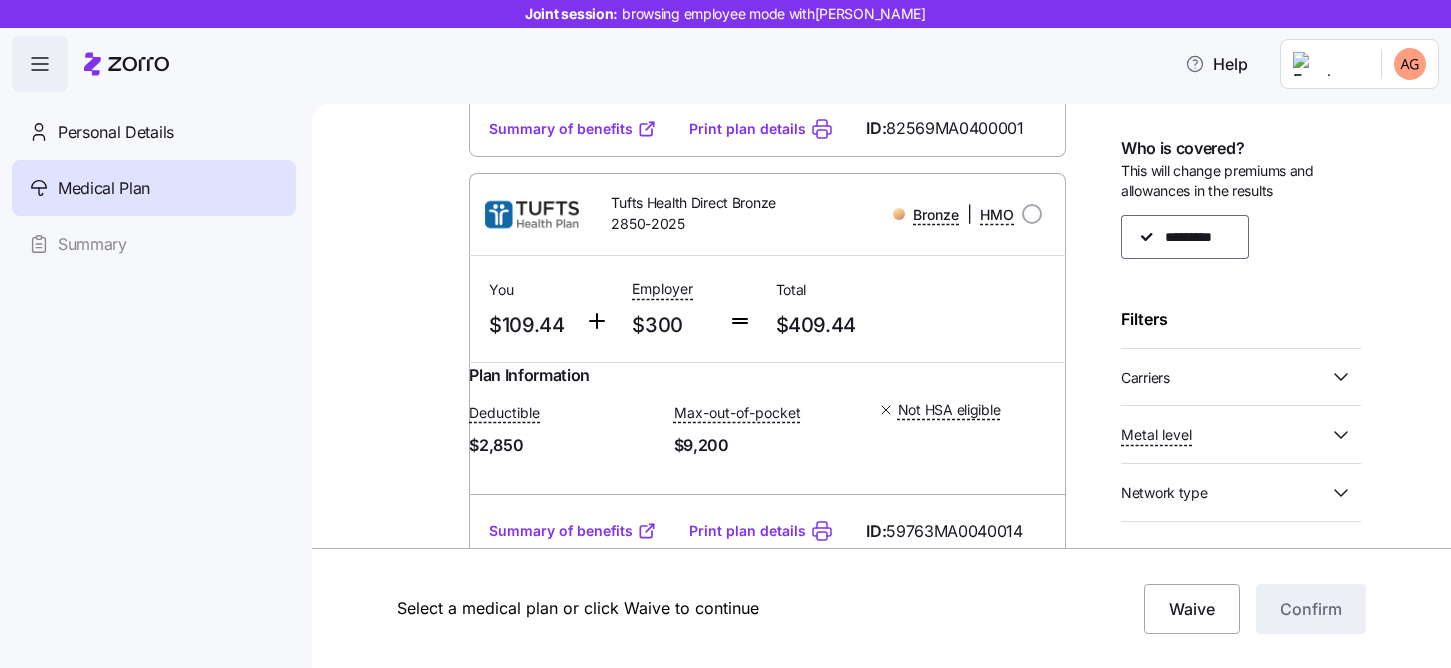scroll, scrollTop: 544, scrollLeft: 0, axis: vertical 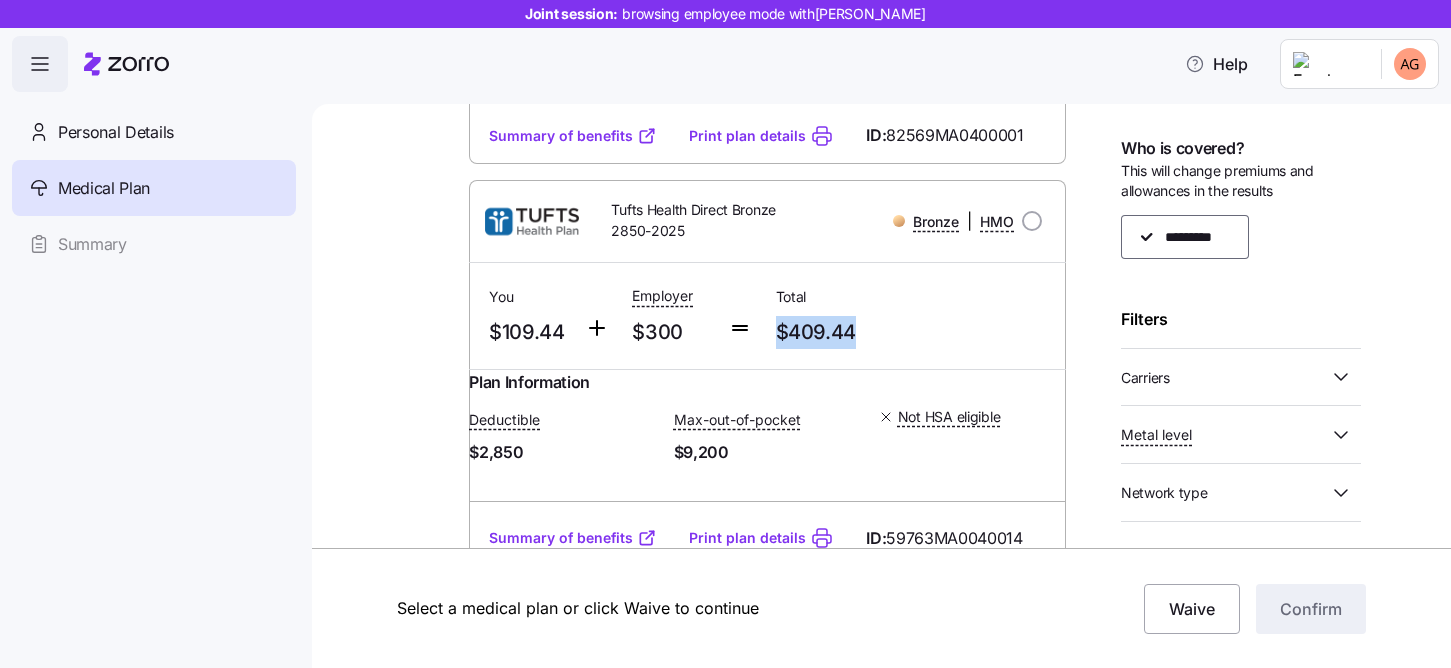 drag, startPoint x: 776, startPoint y: 351, endPoint x: 877, endPoint y: 361, distance: 101.49384 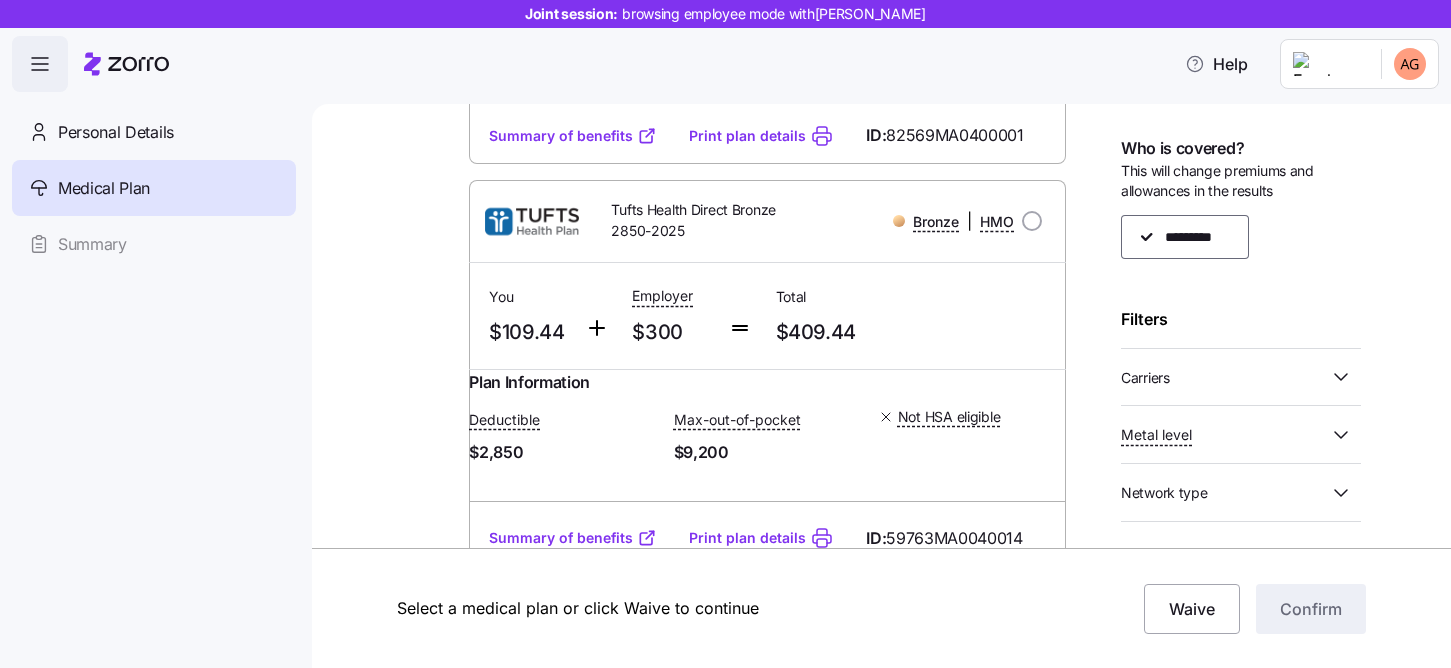 click on "$409.44" at bounding box center (839, 332) 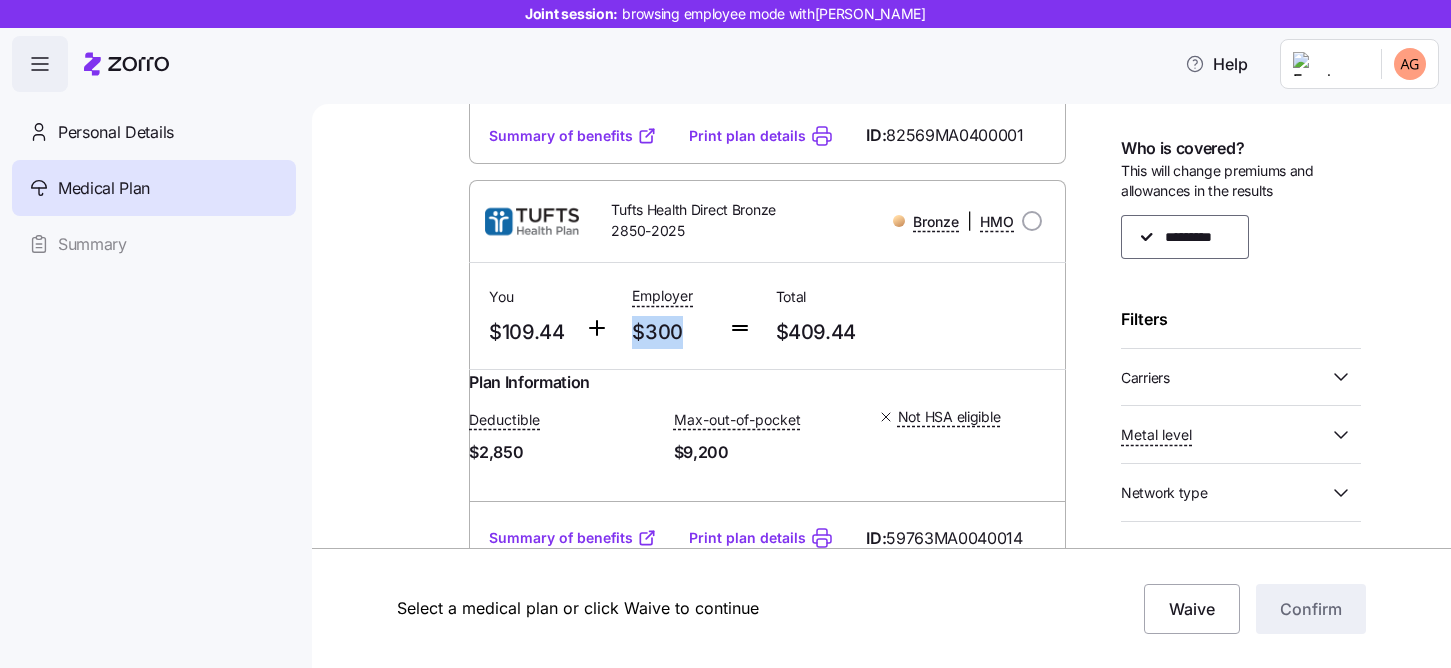 drag, startPoint x: 682, startPoint y: 352, endPoint x: 633, endPoint y: 354, distance: 49.0408 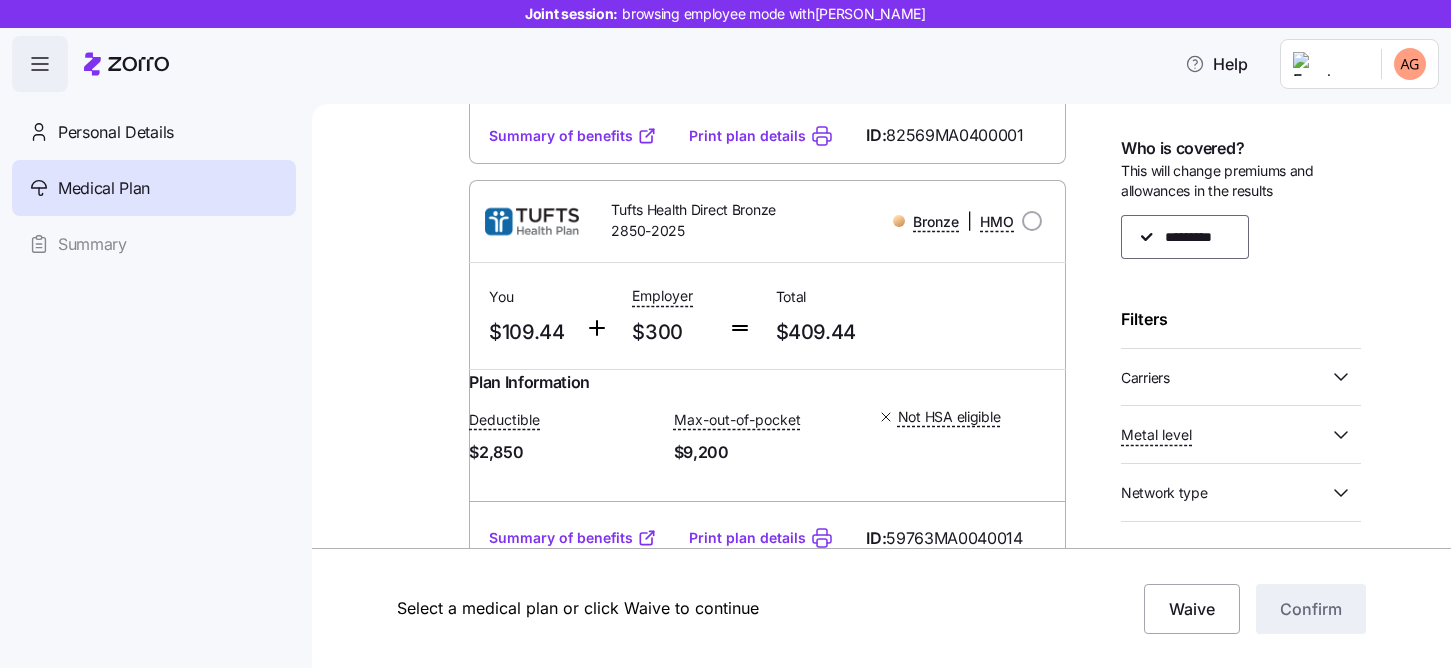 click on "$109.44" at bounding box center (528, 332) 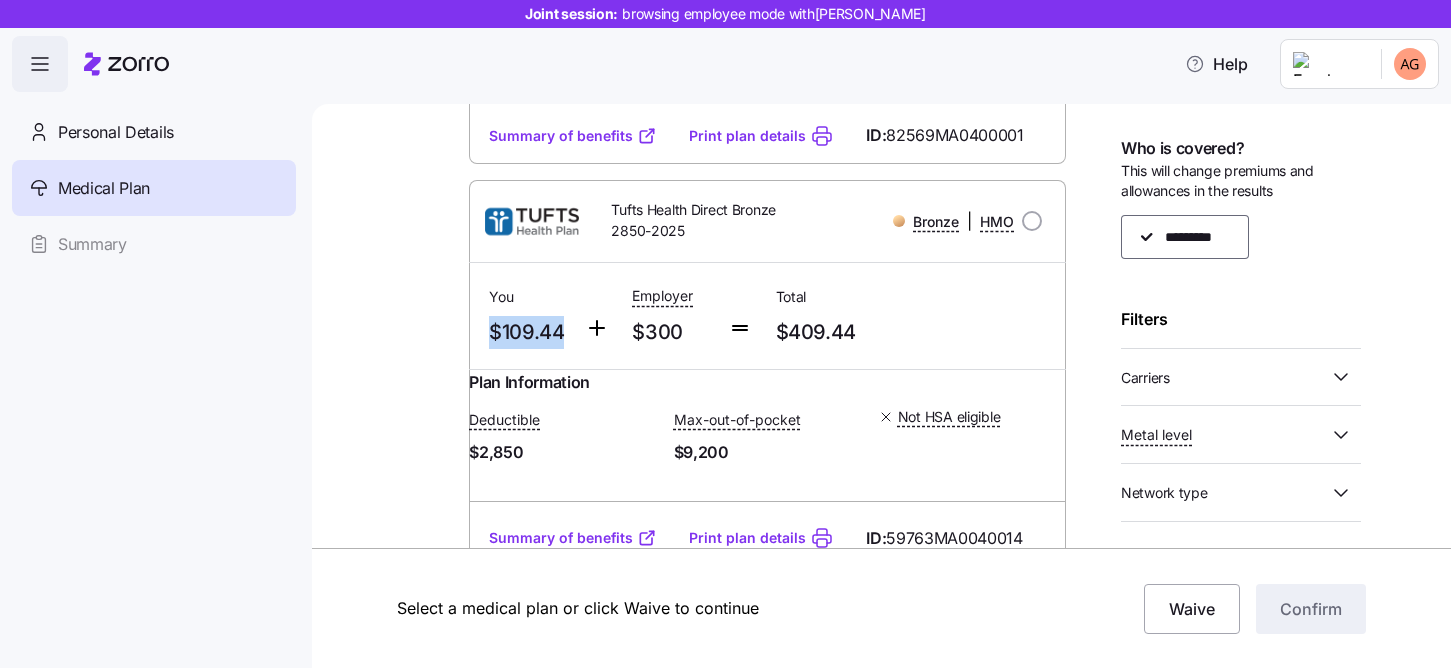 drag, startPoint x: 564, startPoint y: 351, endPoint x: 487, endPoint y: 349, distance: 77.02597 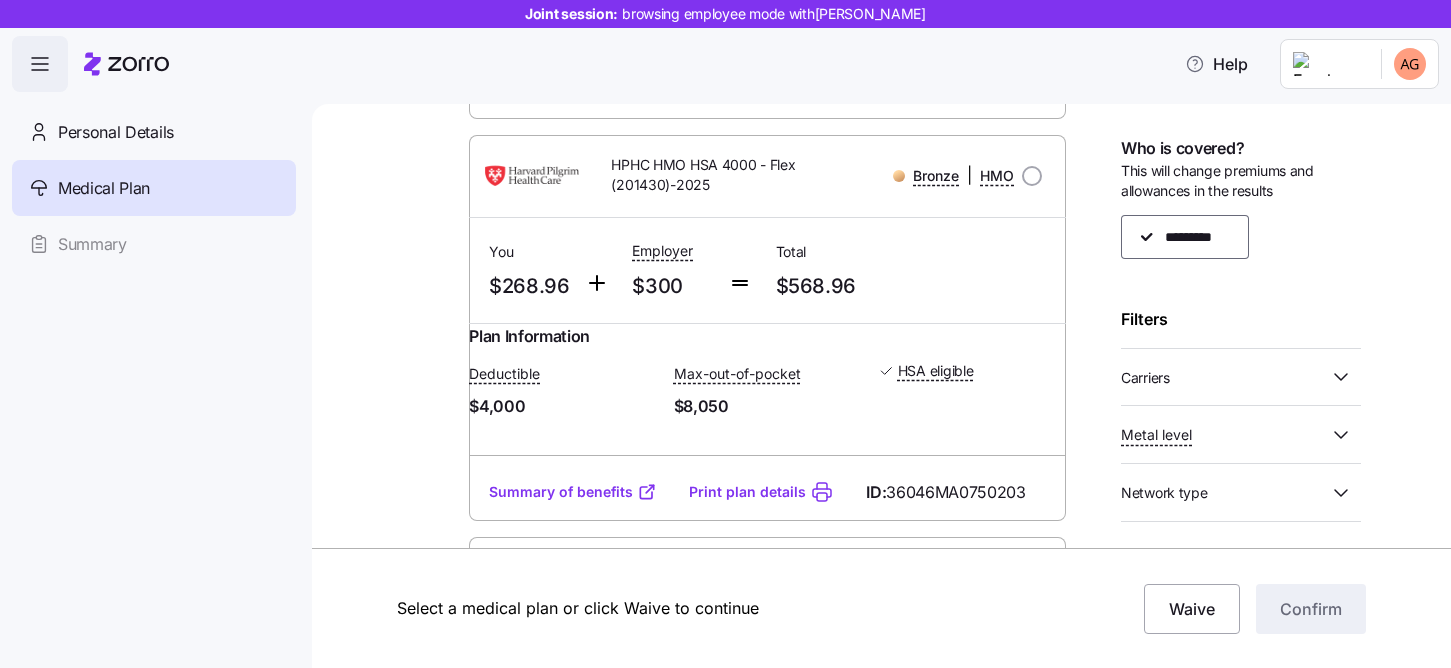 scroll, scrollTop: 2200, scrollLeft: 0, axis: vertical 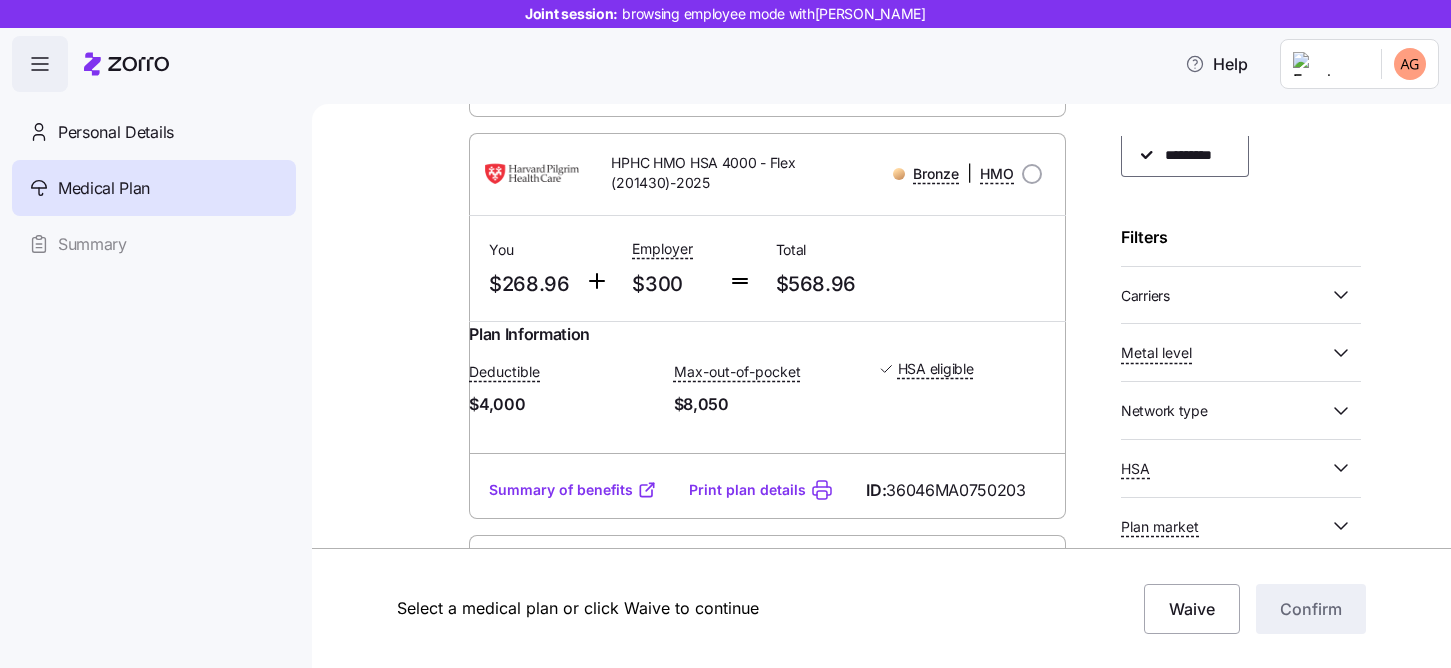 click 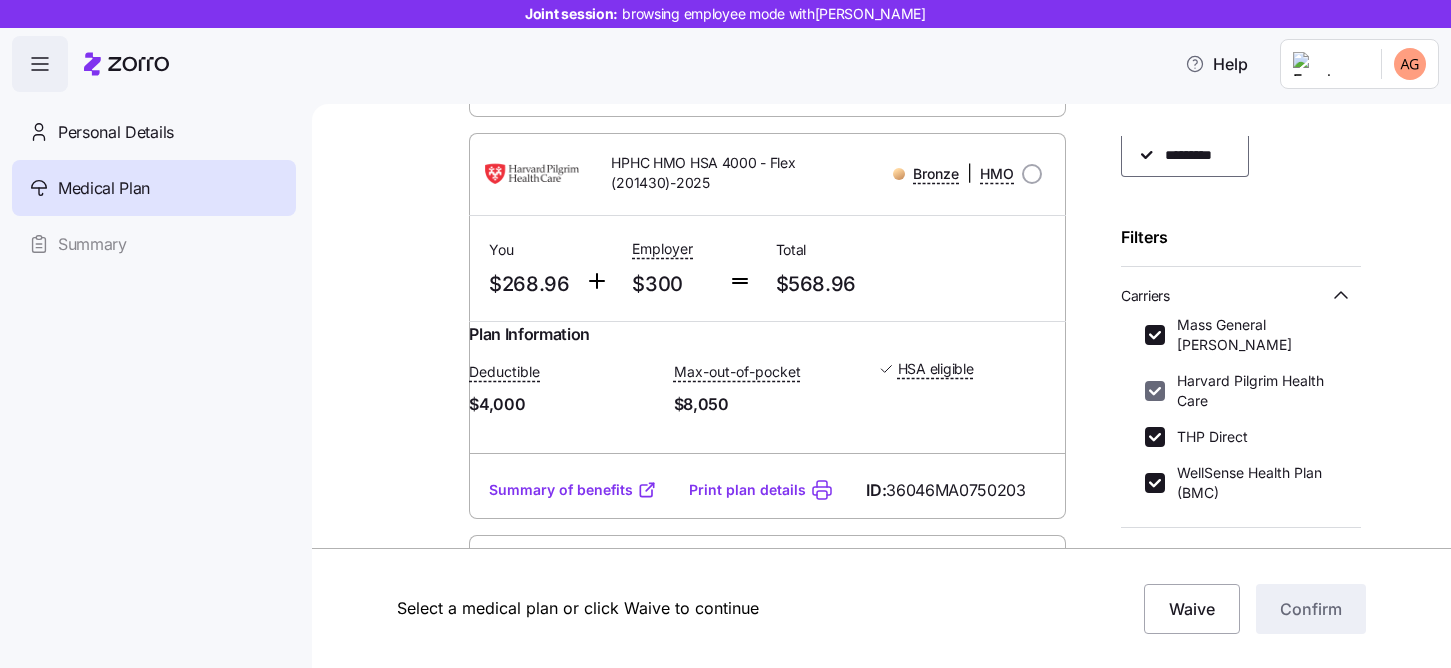 click on "Harvard Pilgrim Health Care" at bounding box center [1155, 391] 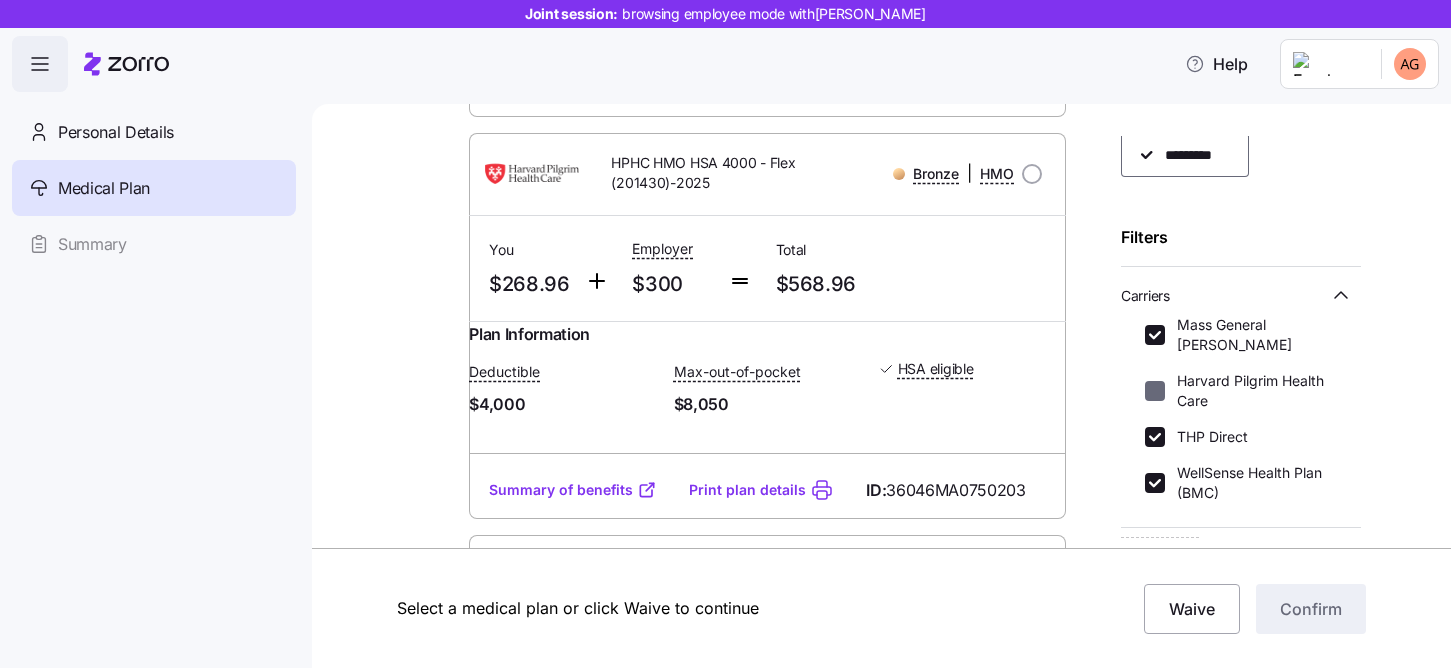 checkbox on "false" 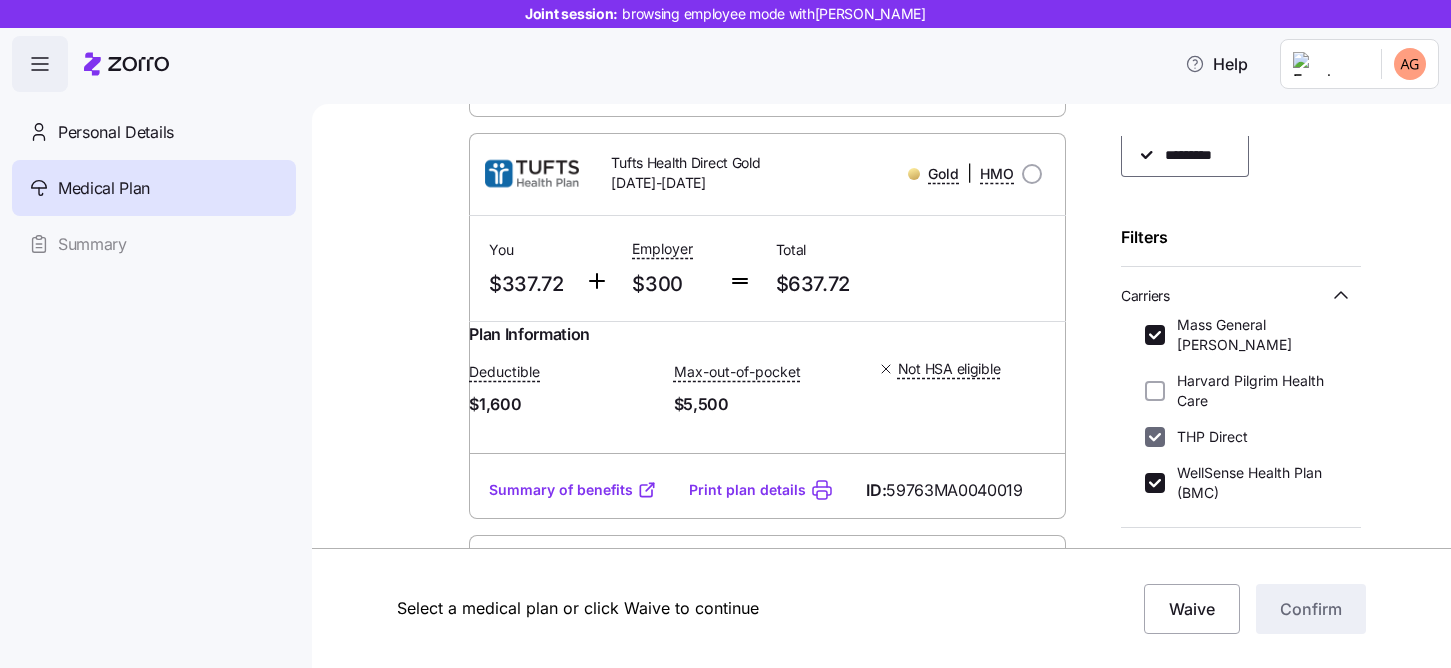 click on "THP Direct" at bounding box center (1155, 437) 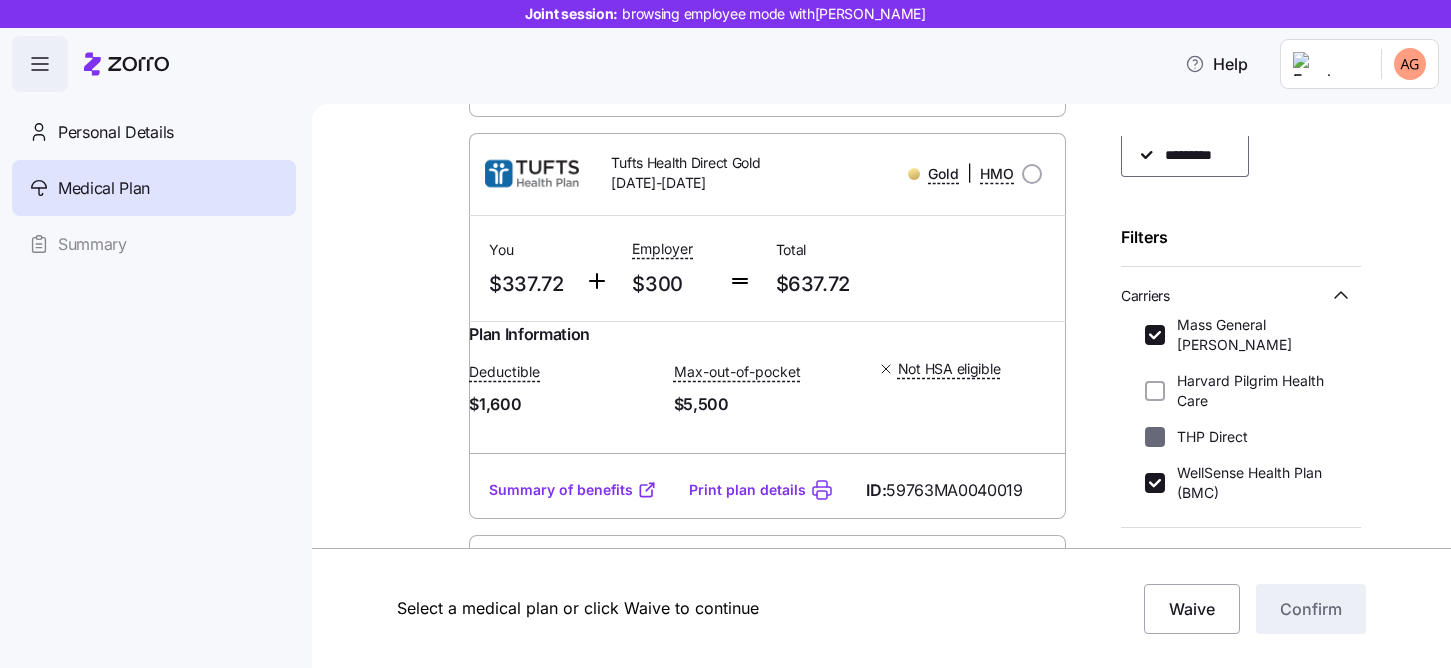 checkbox on "false" 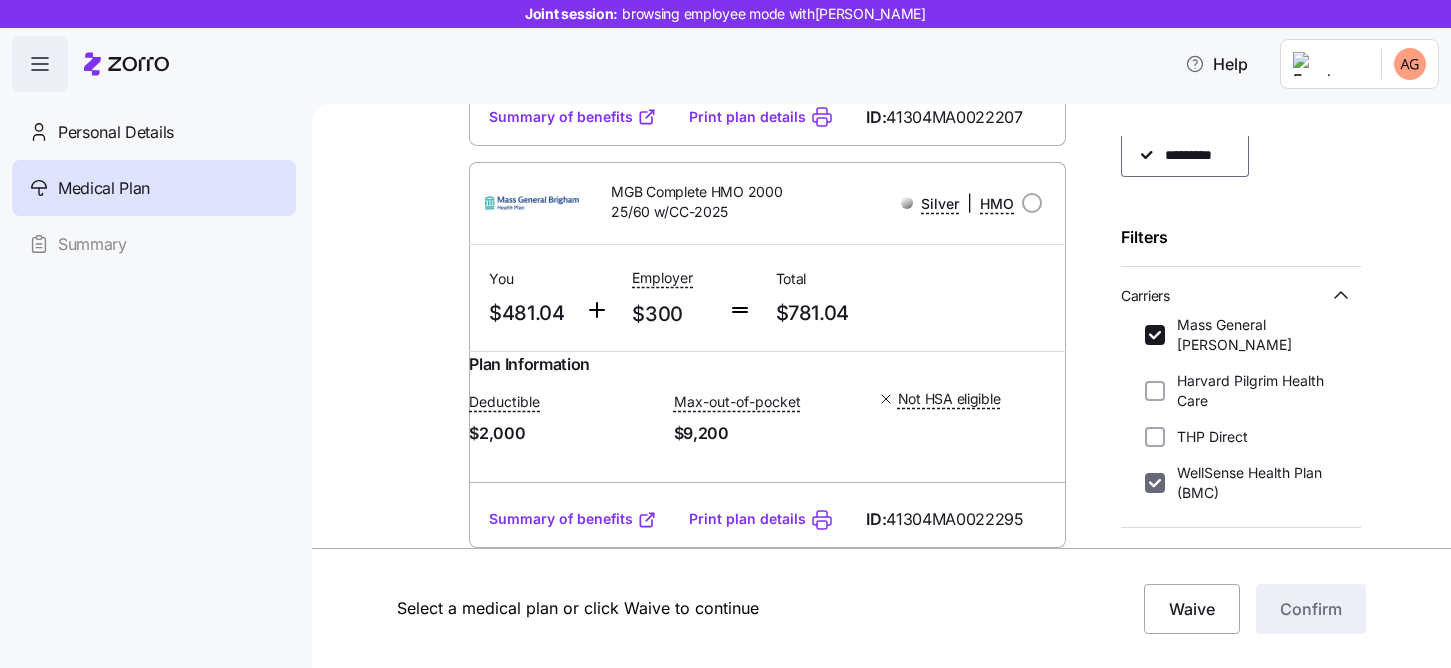 click on "WellSense Health Plan (BMC)" at bounding box center [1155, 483] 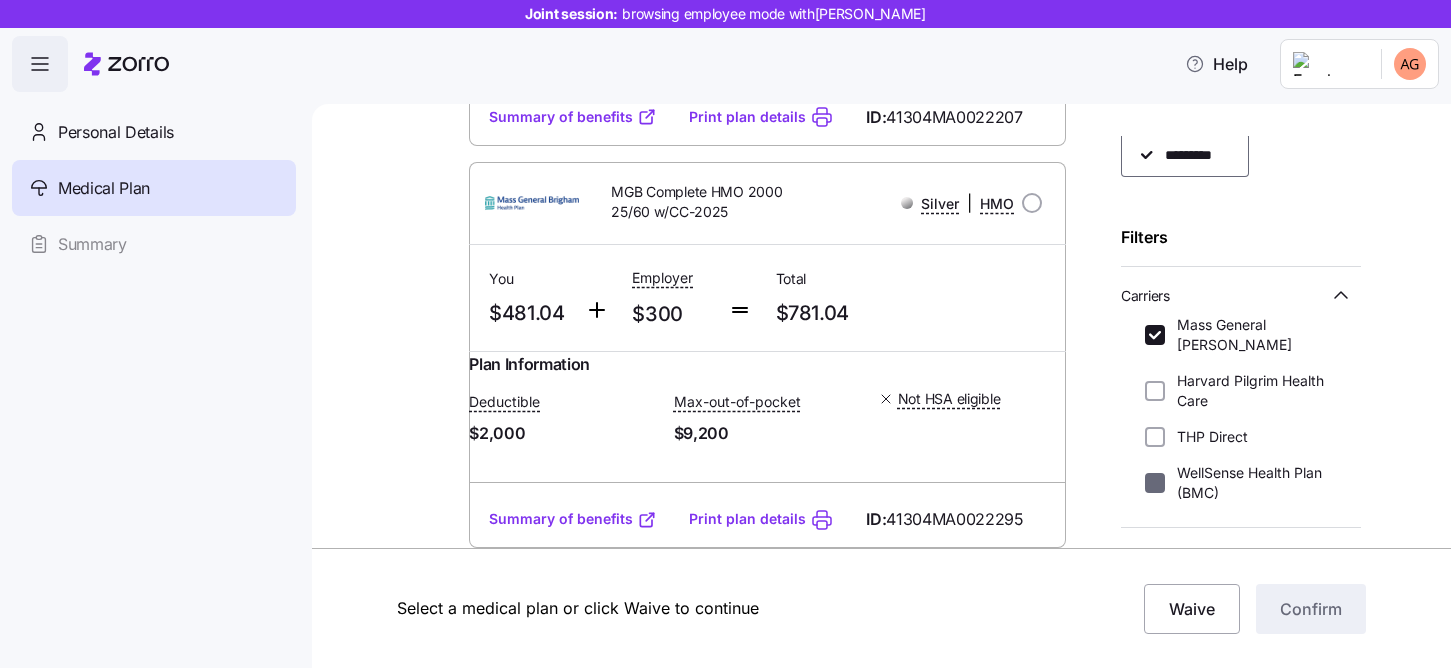 checkbox on "false" 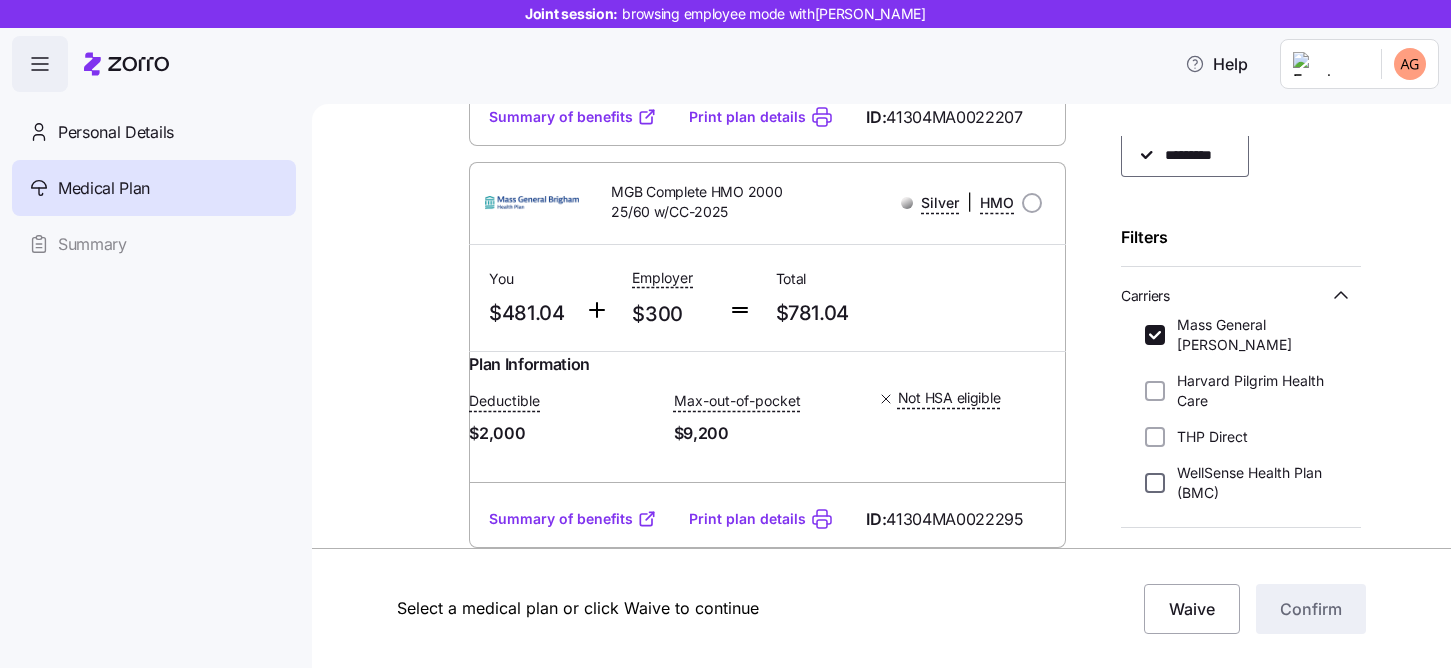 scroll, scrollTop: 1467, scrollLeft: 0, axis: vertical 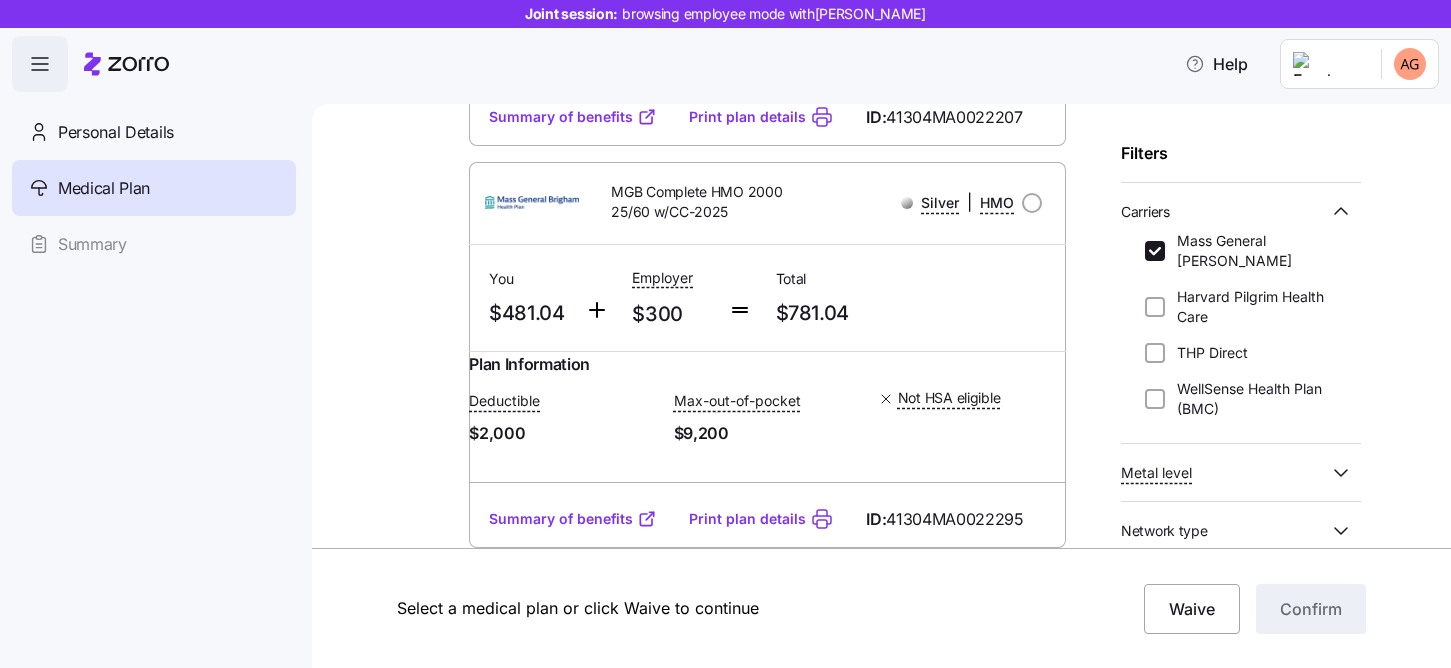 click on "Metal level" at bounding box center [1225, 472] 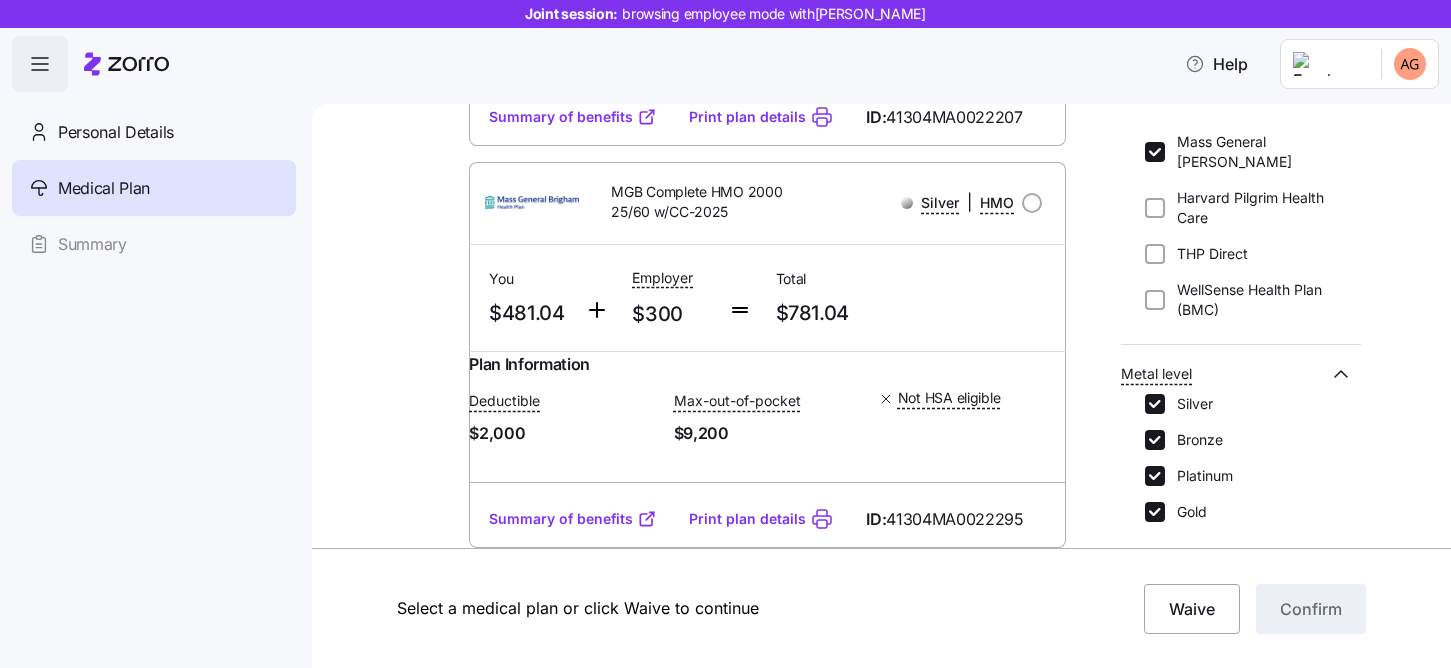 scroll, scrollTop: 277, scrollLeft: 0, axis: vertical 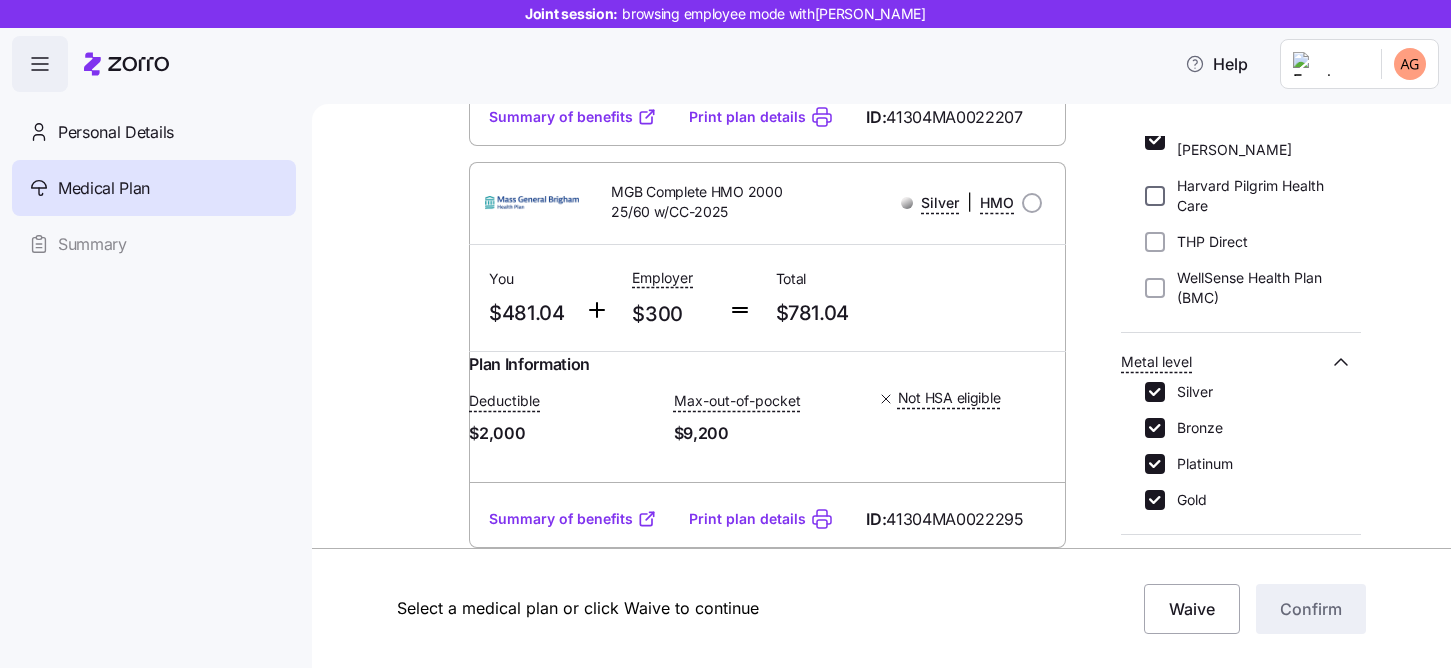 click on "Harvard Pilgrim Health Care" at bounding box center [1155, 196] 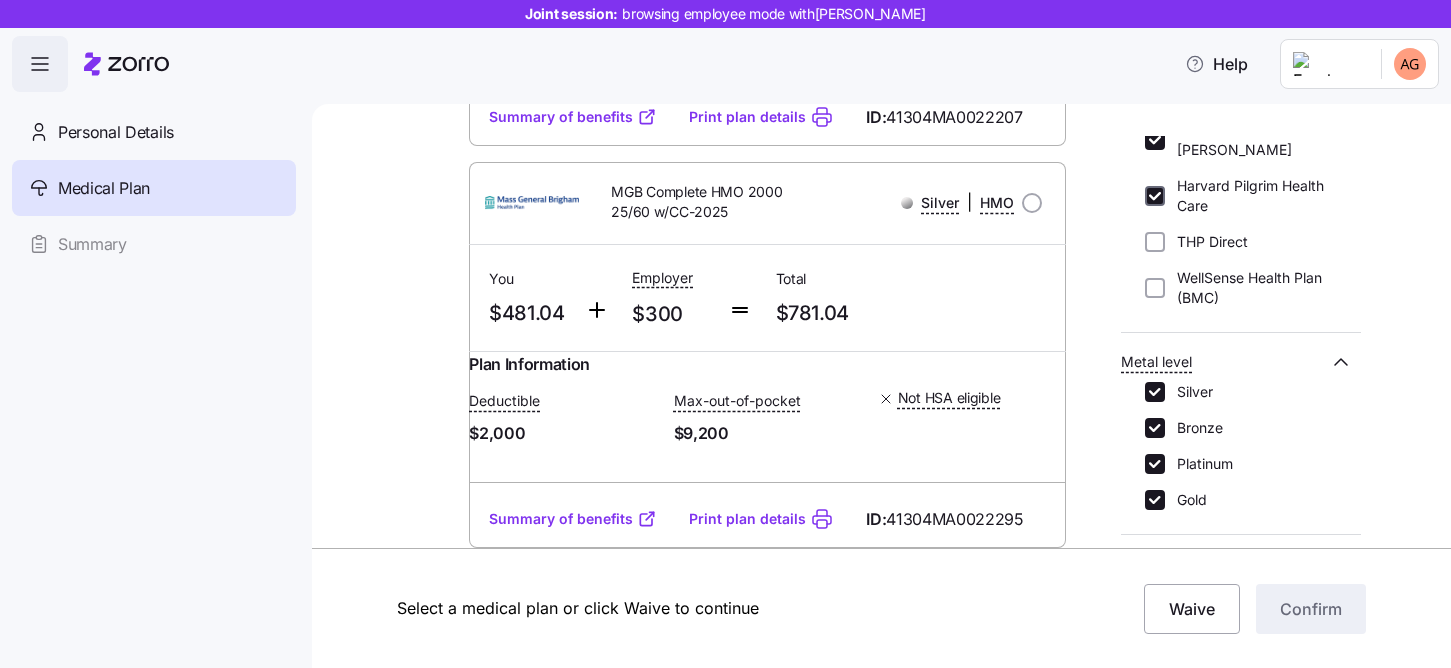 checkbox on "true" 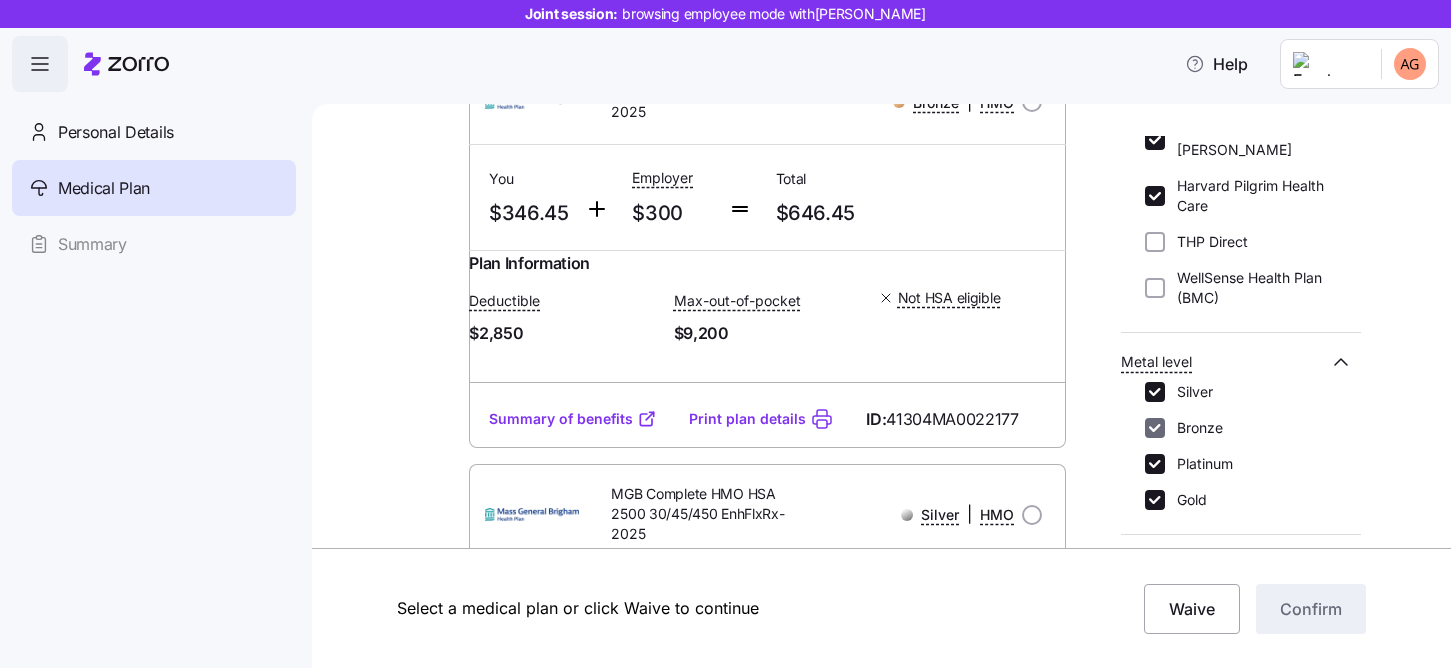 click on "Bronze" at bounding box center (1155, 428) 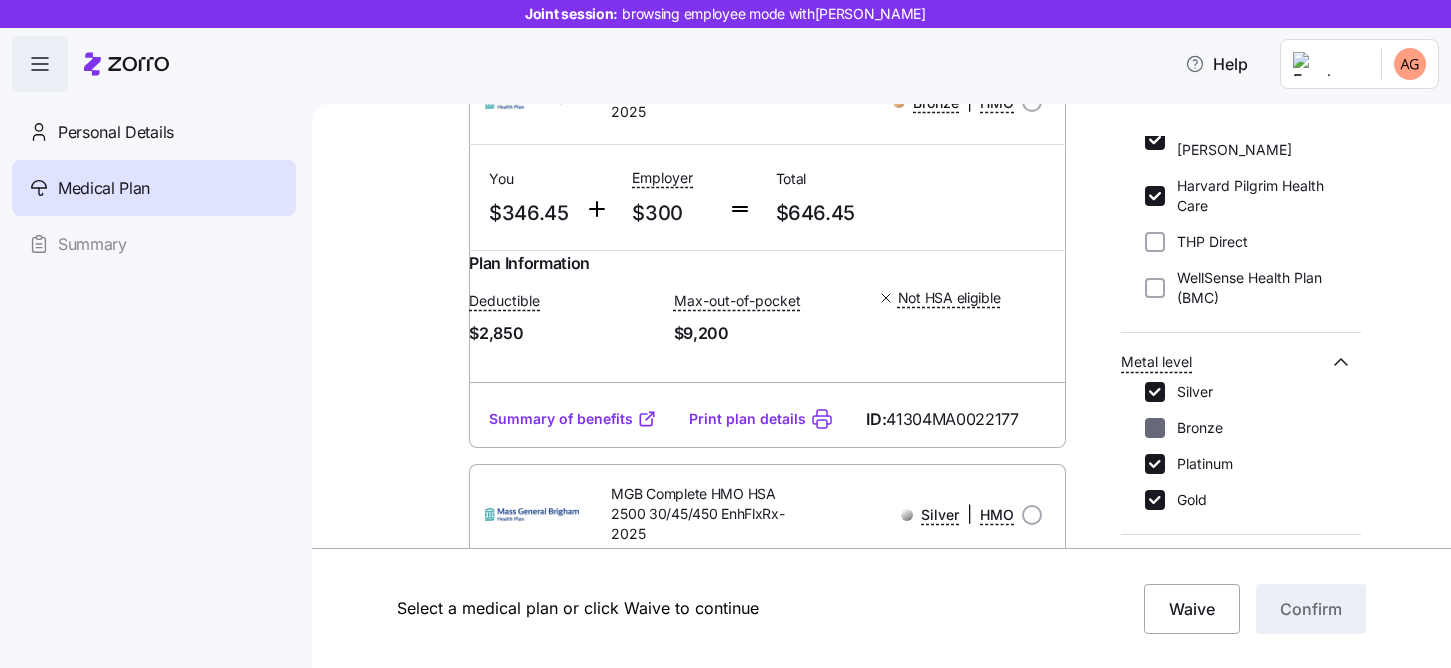checkbox on "false" 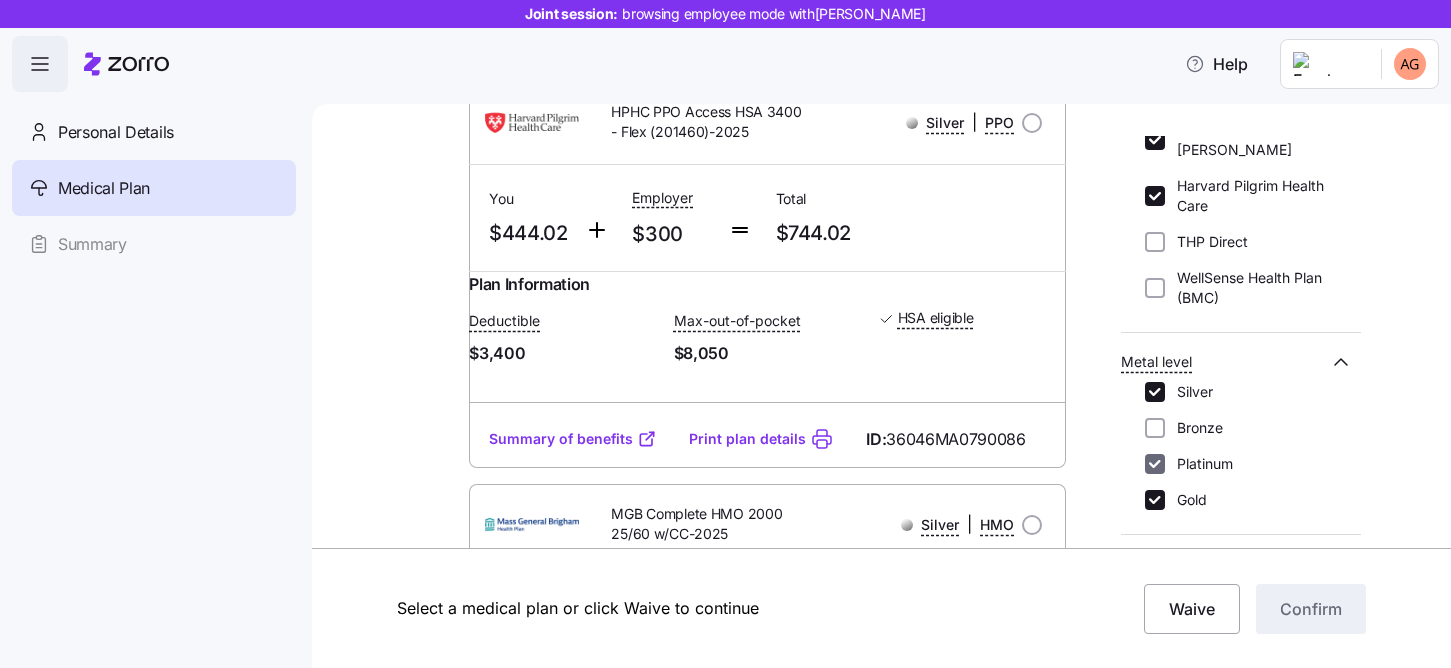 click on "Platinum" at bounding box center [1155, 464] 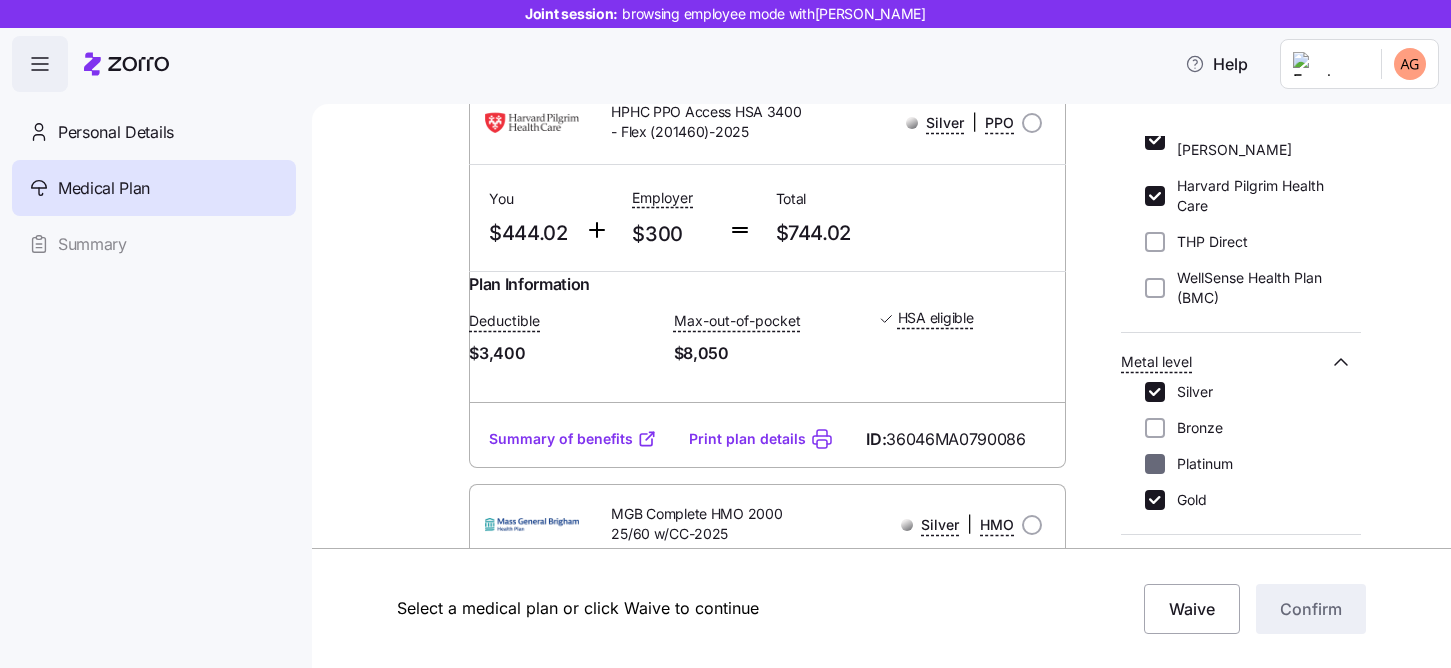 checkbox on "false" 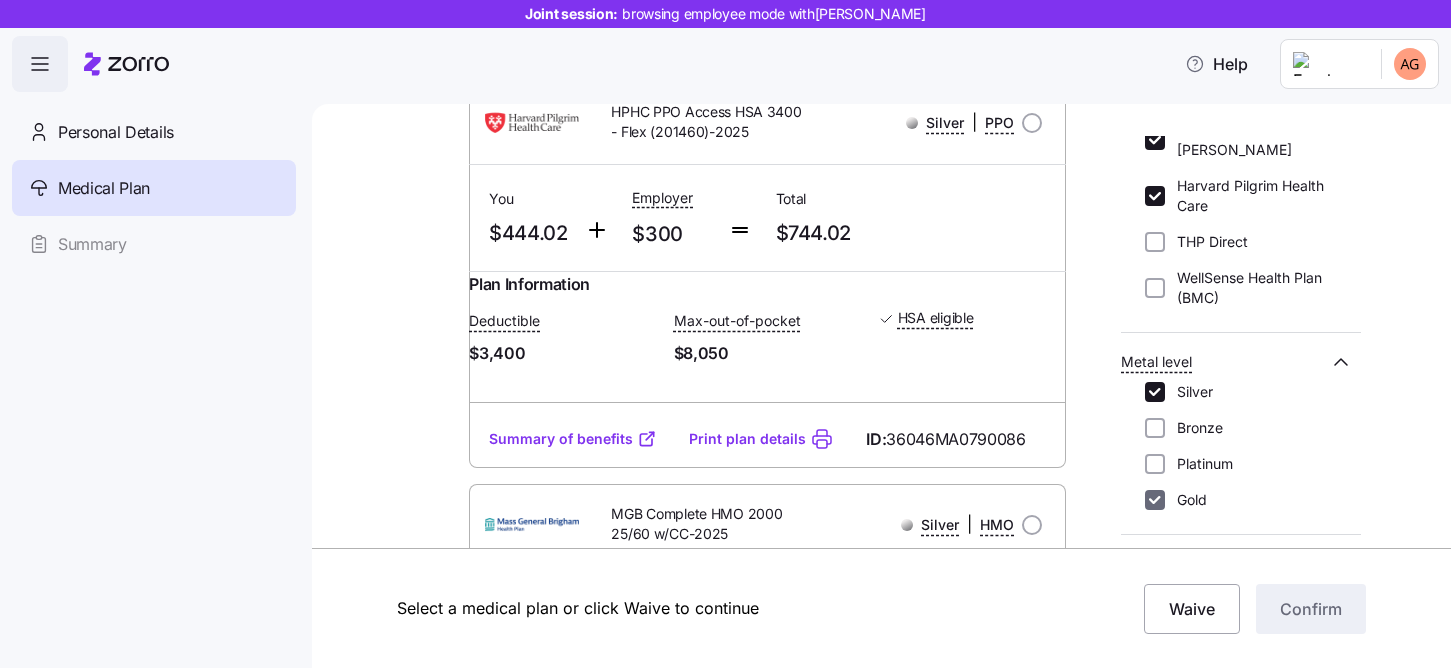 click on "Gold" at bounding box center (1155, 500) 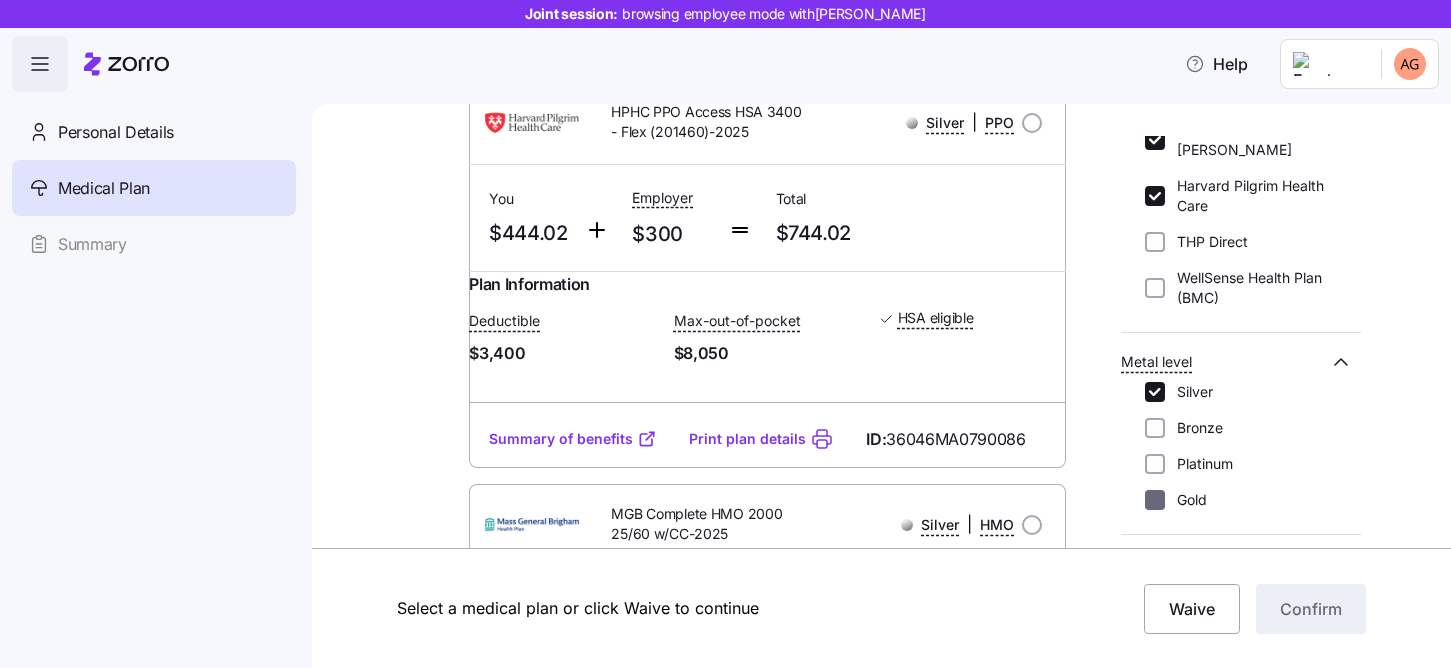 checkbox on "false" 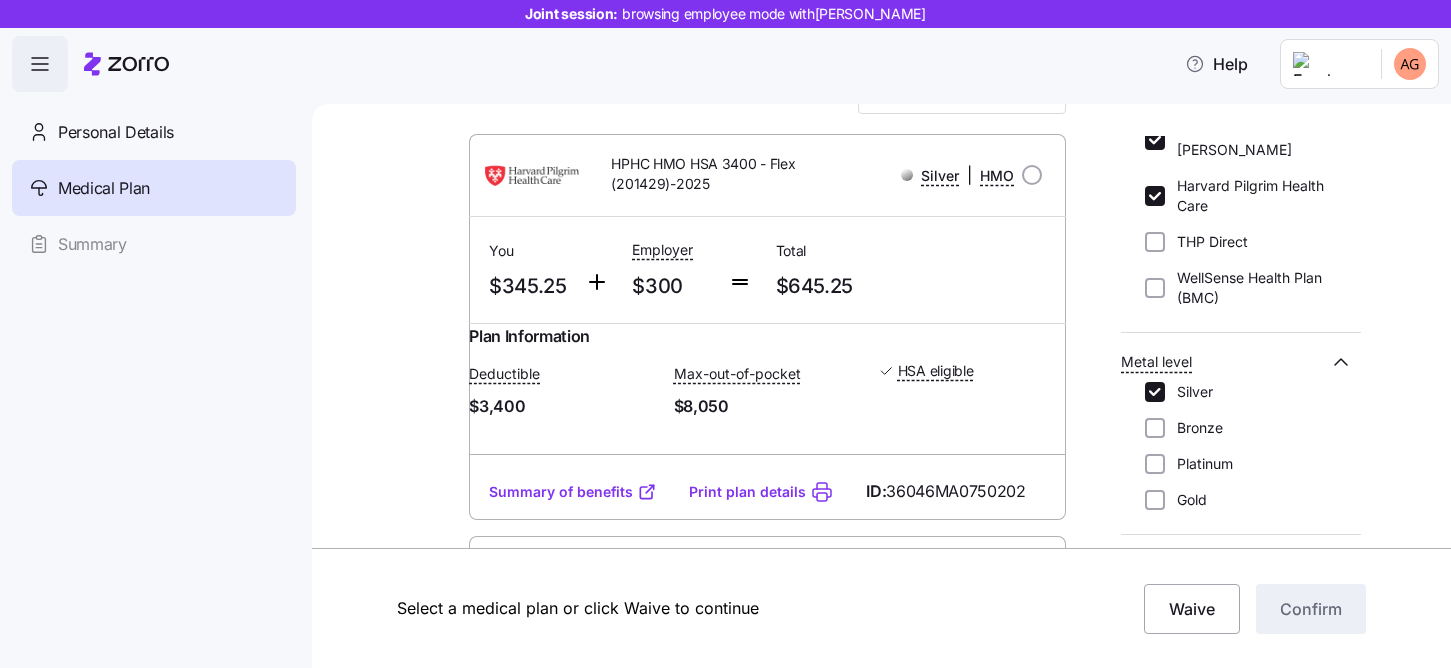 scroll, scrollTop: 216, scrollLeft: 0, axis: vertical 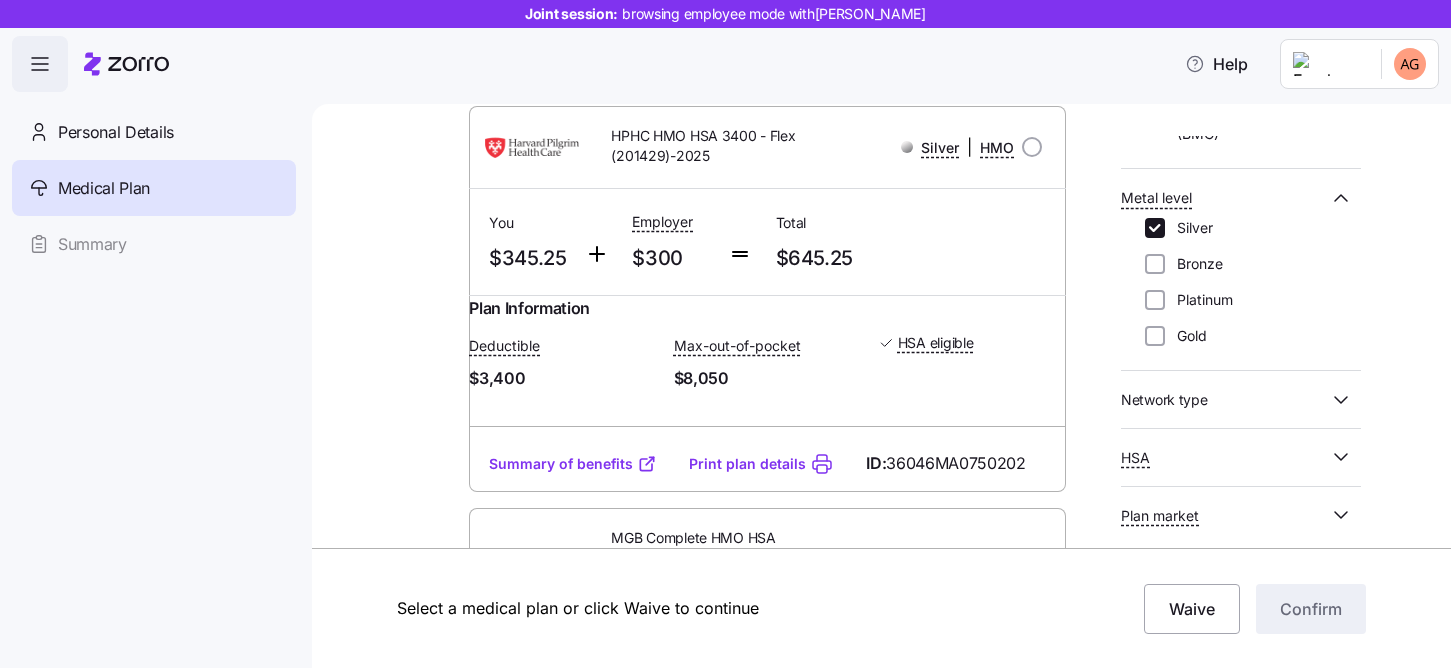 click on "Network type" at bounding box center (1164, 400) 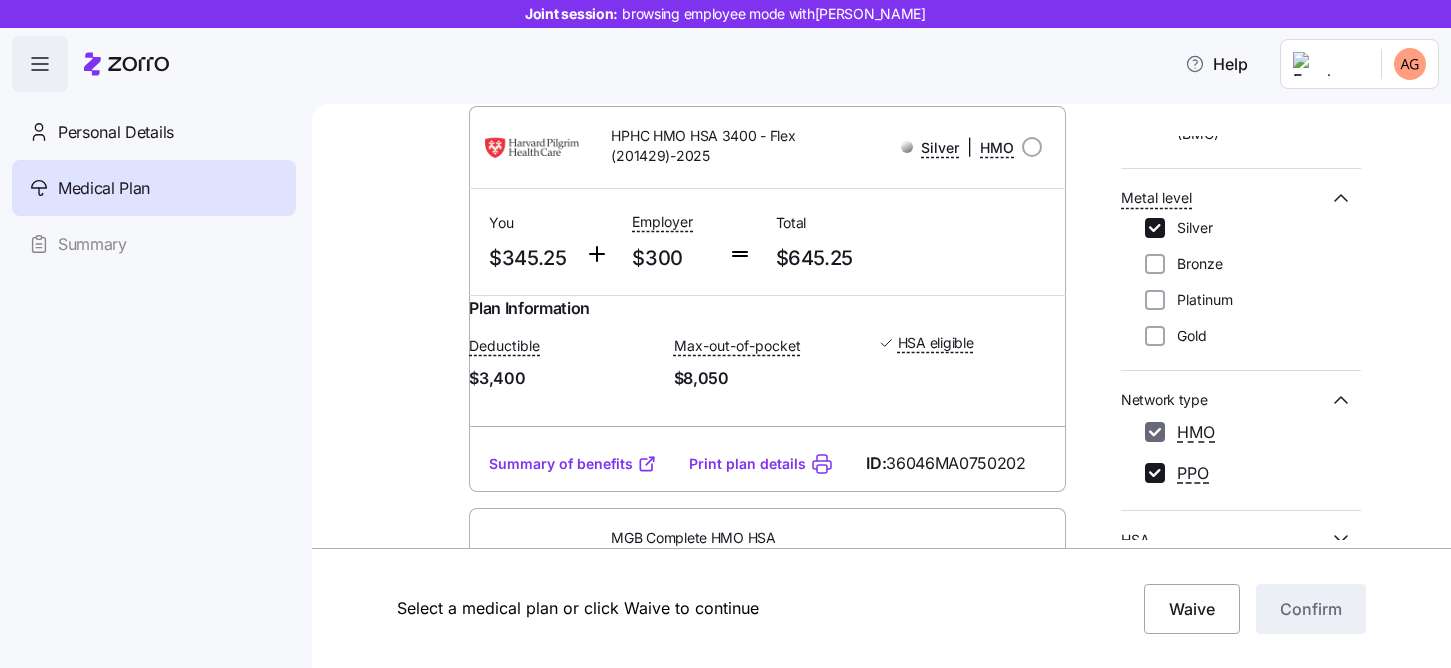 click on "HMO" at bounding box center [1155, 432] 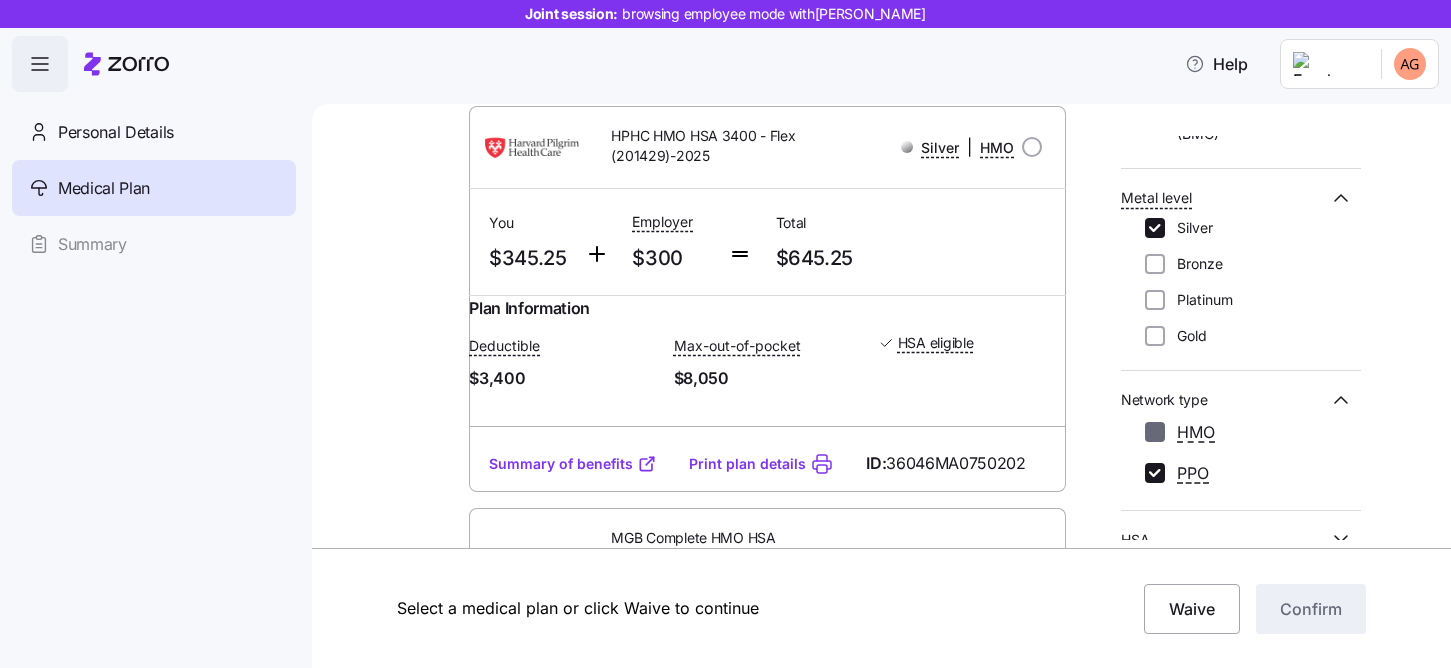 checkbox on "false" 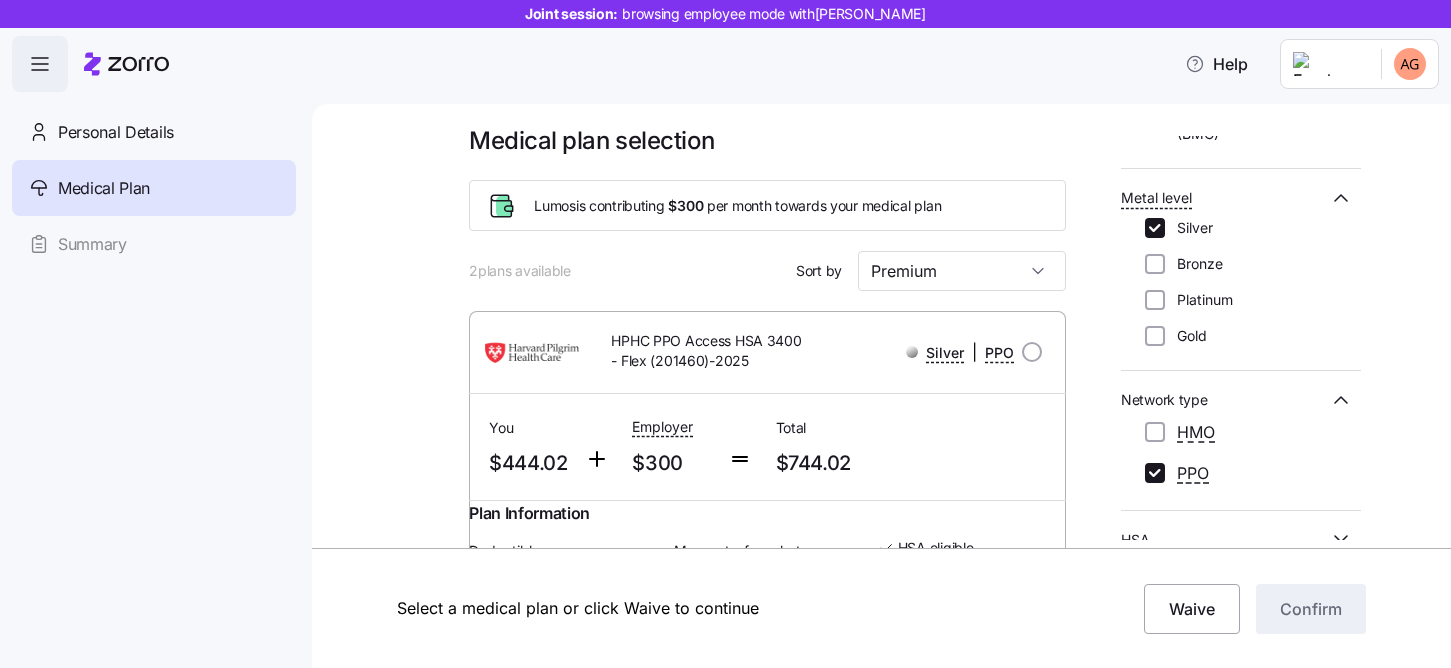 scroll, scrollTop: 0, scrollLeft: 0, axis: both 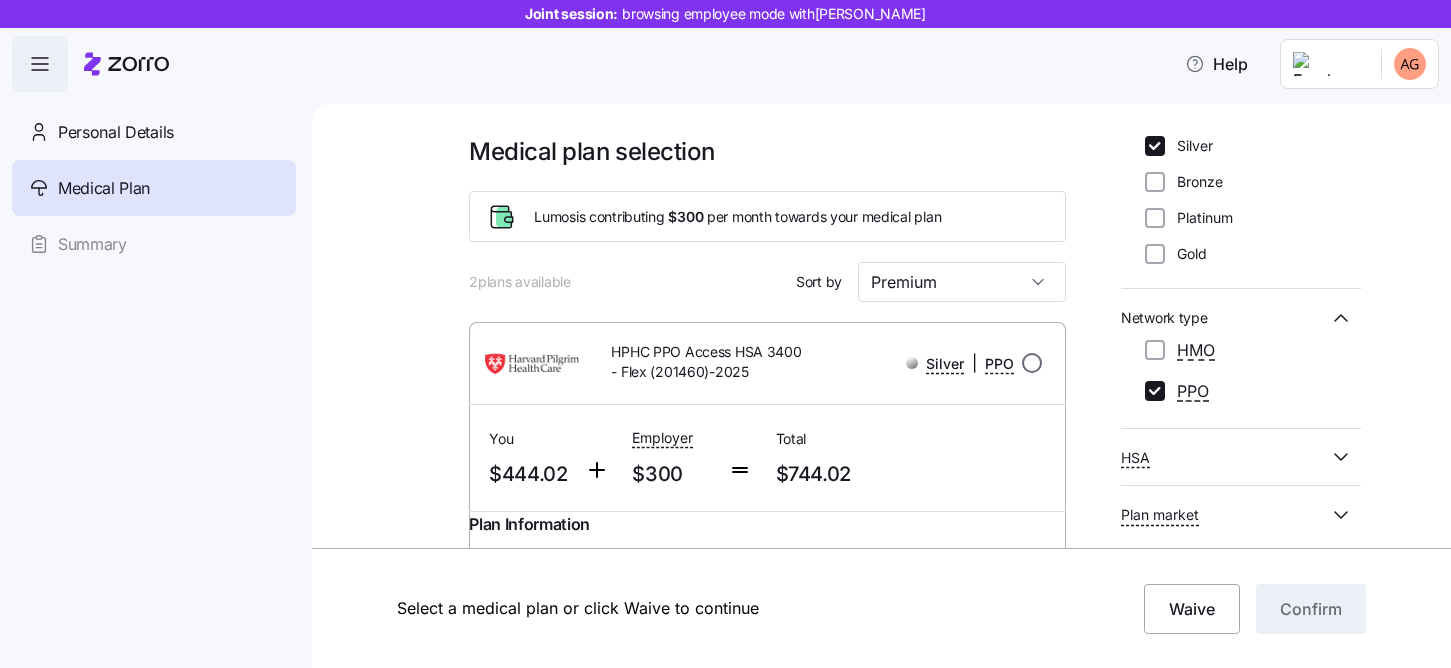 click at bounding box center [1032, 363] 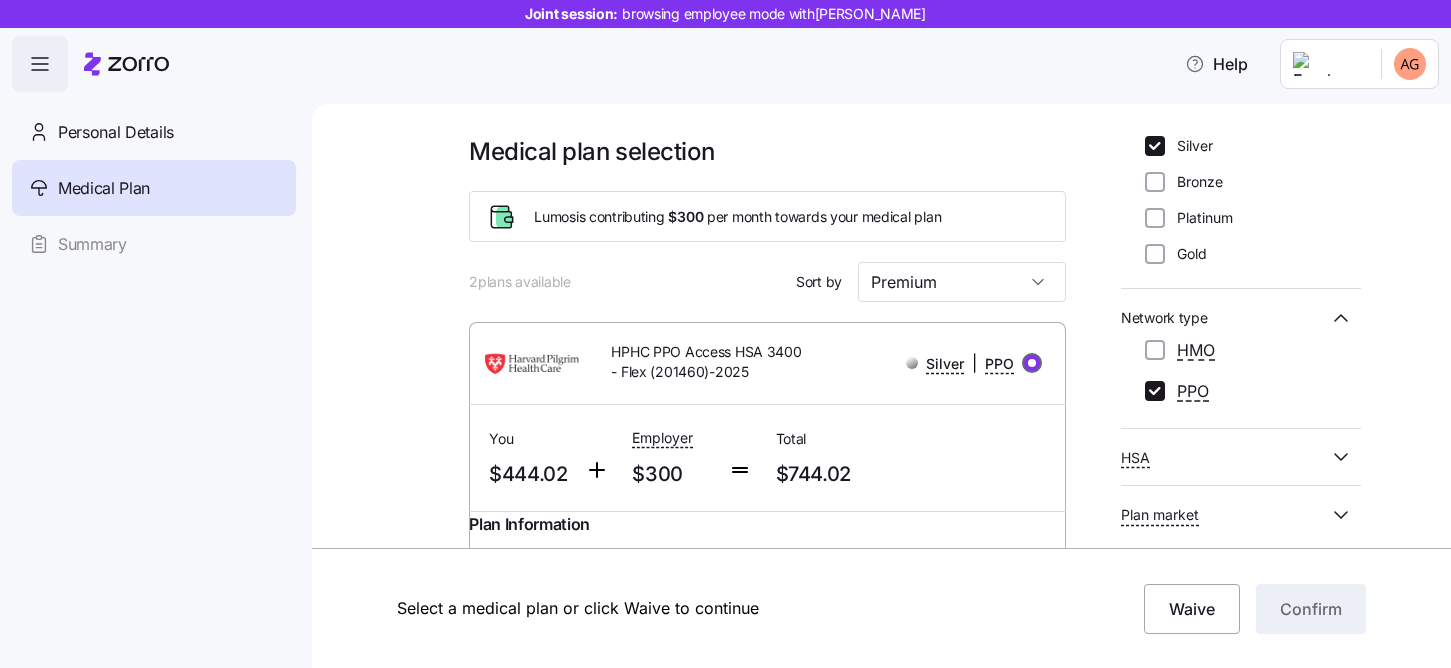 radio on "true" 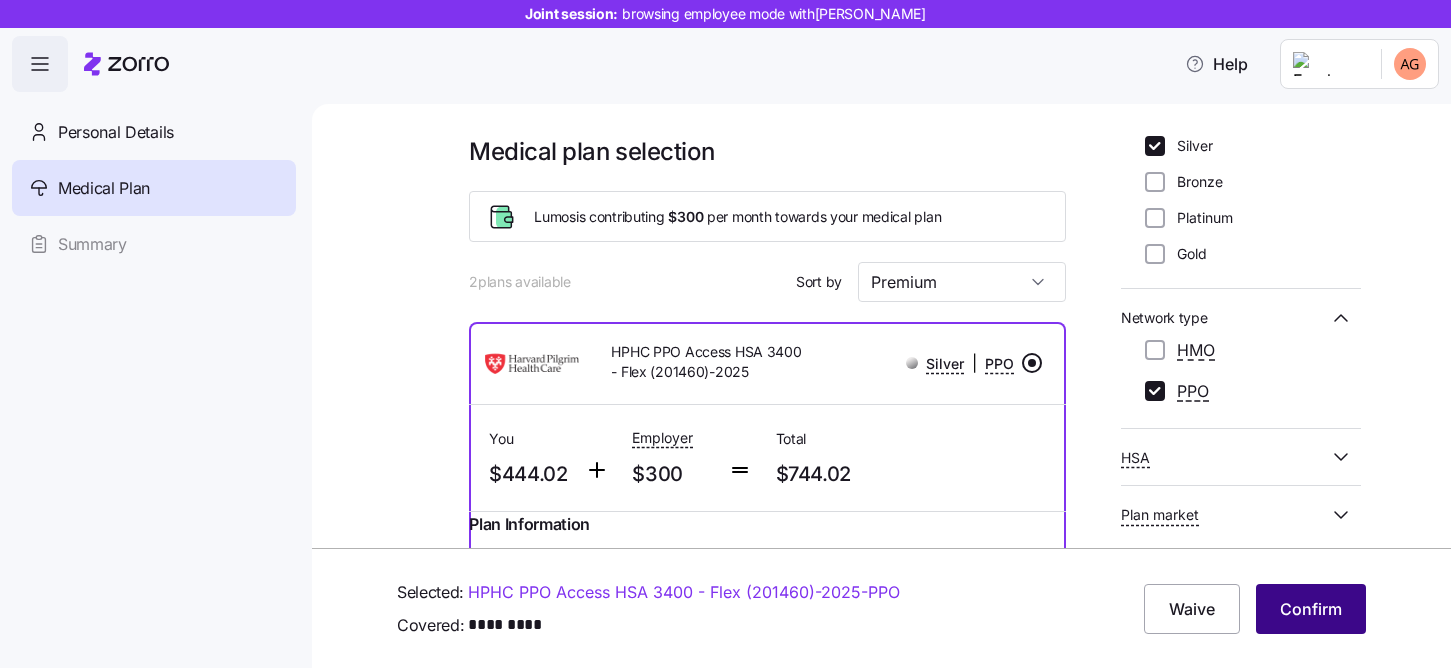 click on "Confirm" at bounding box center (1311, 609) 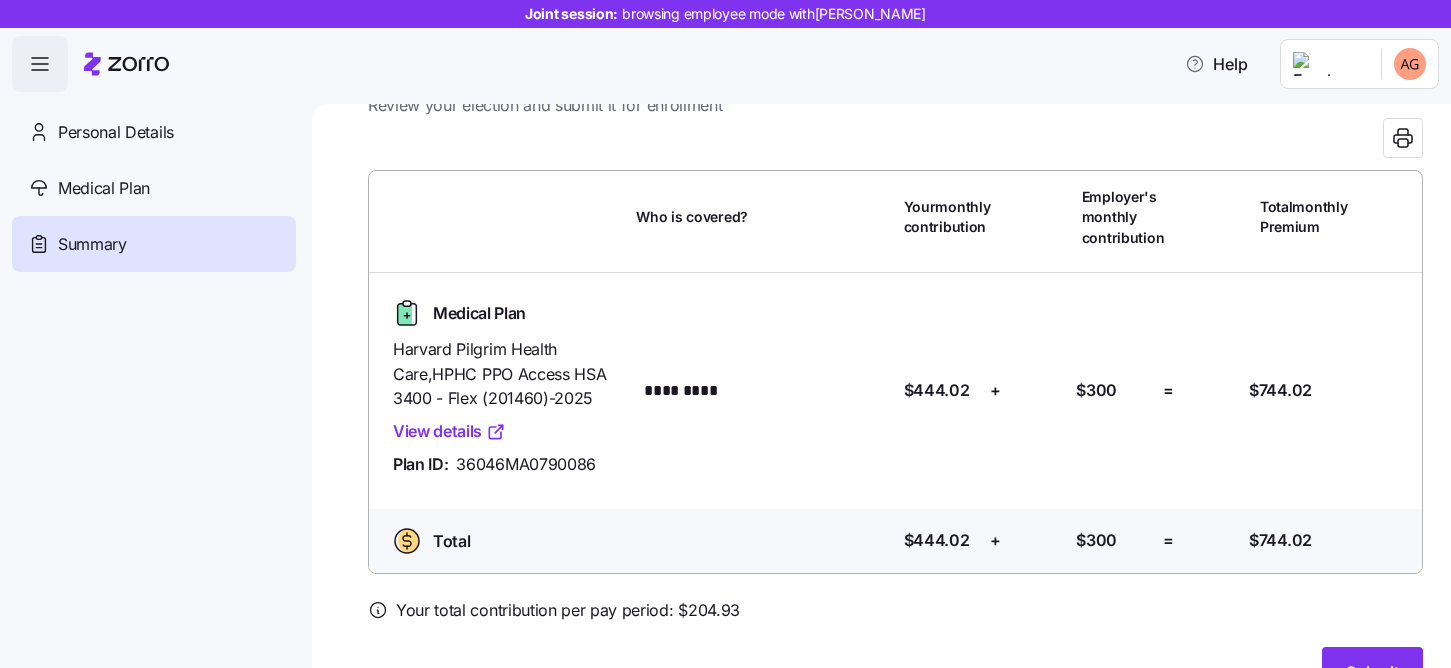 scroll, scrollTop: 96, scrollLeft: 0, axis: vertical 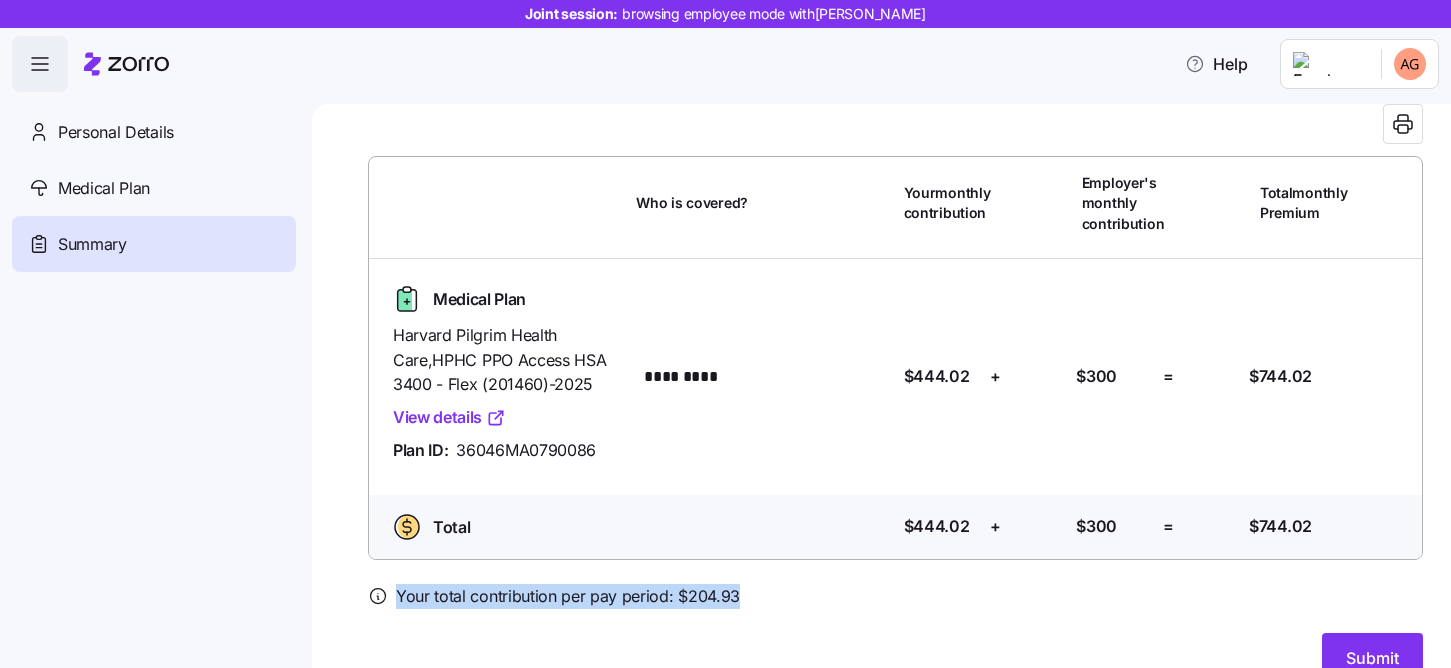 drag, startPoint x: 400, startPoint y: 593, endPoint x: 749, endPoint y: 596, distance: 349.0129 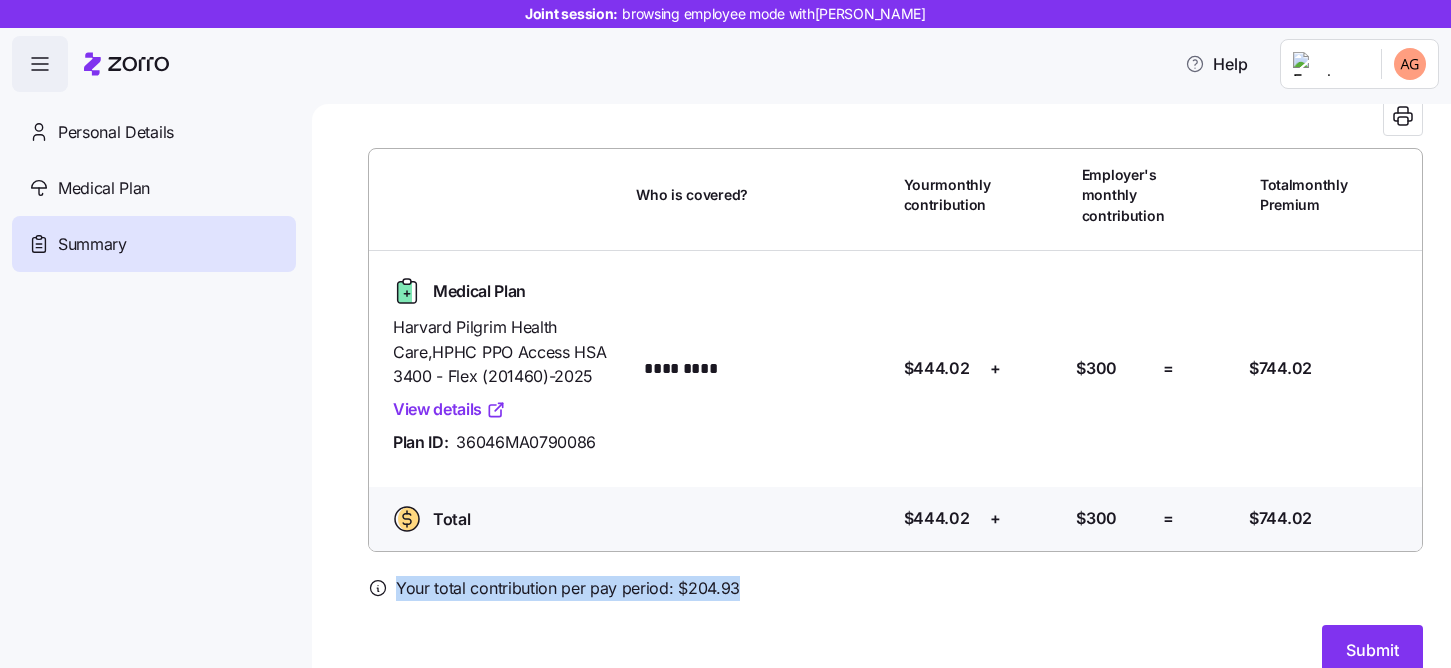 scroll, scrollTop: 107, scrollLeft: 0, axis: vertical 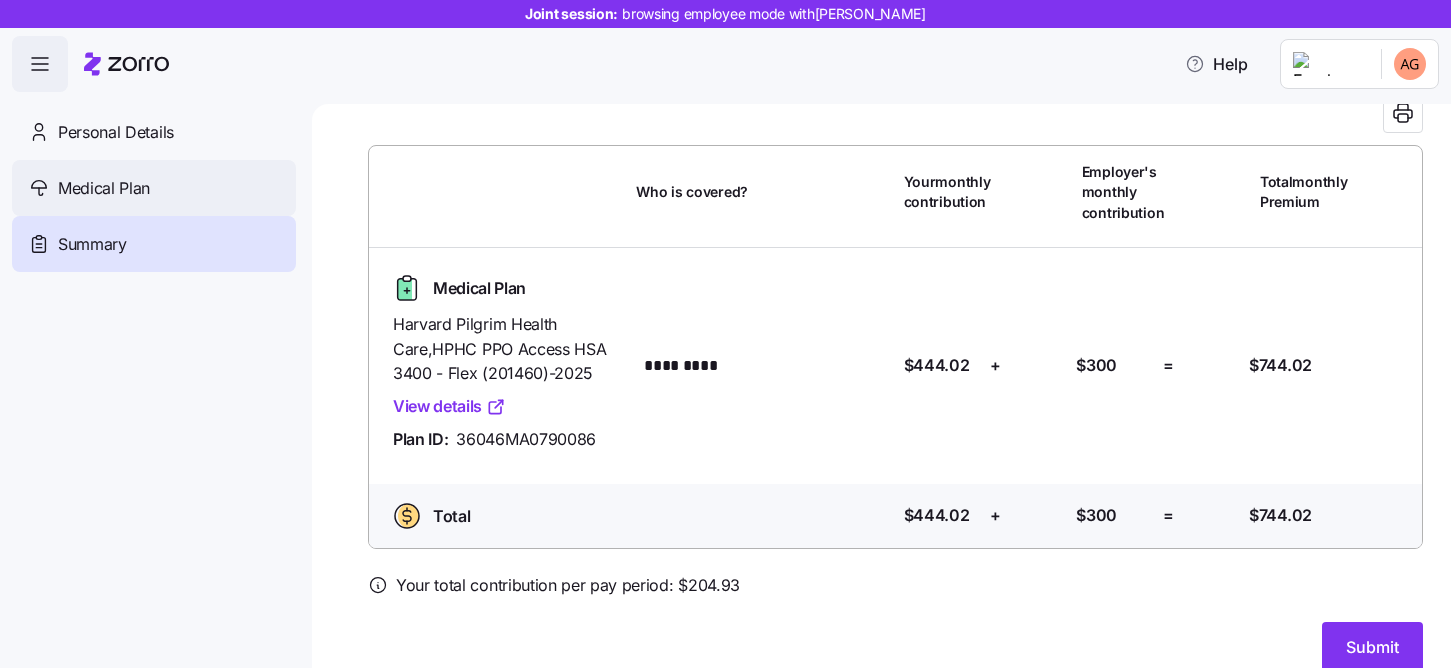 click on "Medical Plan" at bounding box center [104, 188] 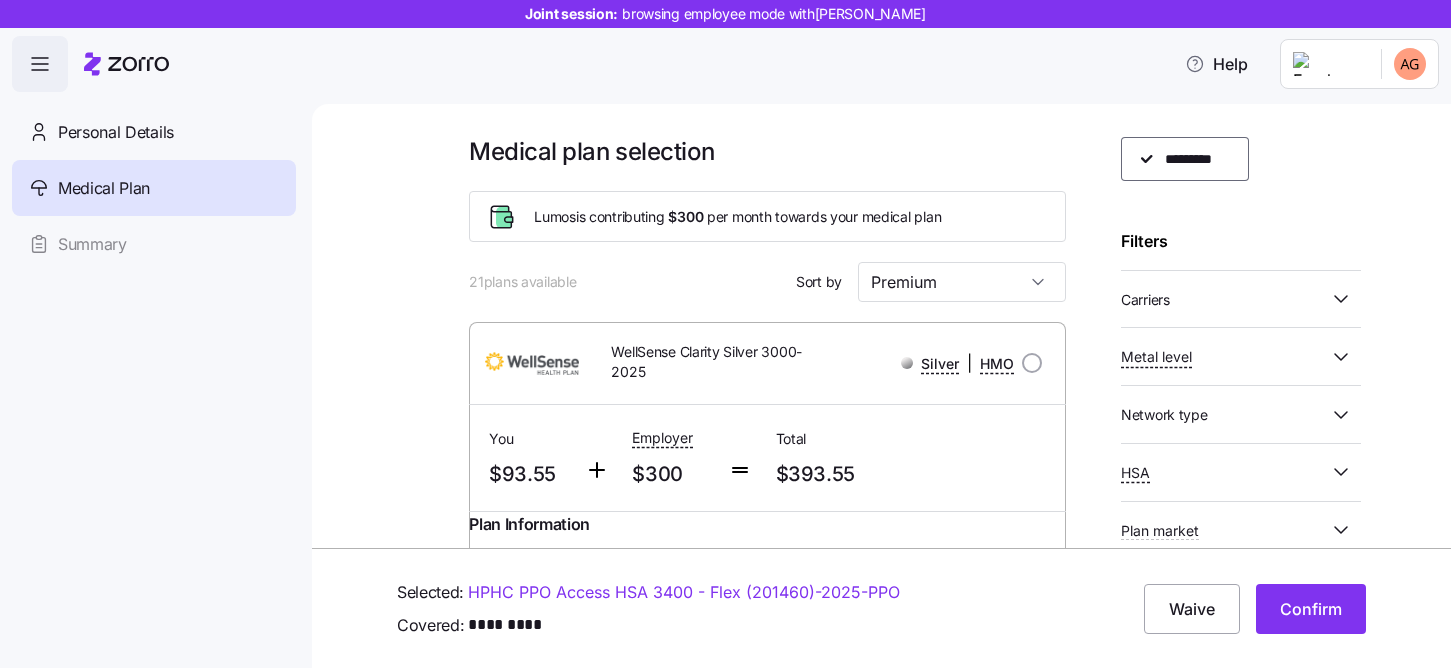 scroll, scrollTop: 80, scrollLeft: 0, axis: vertical 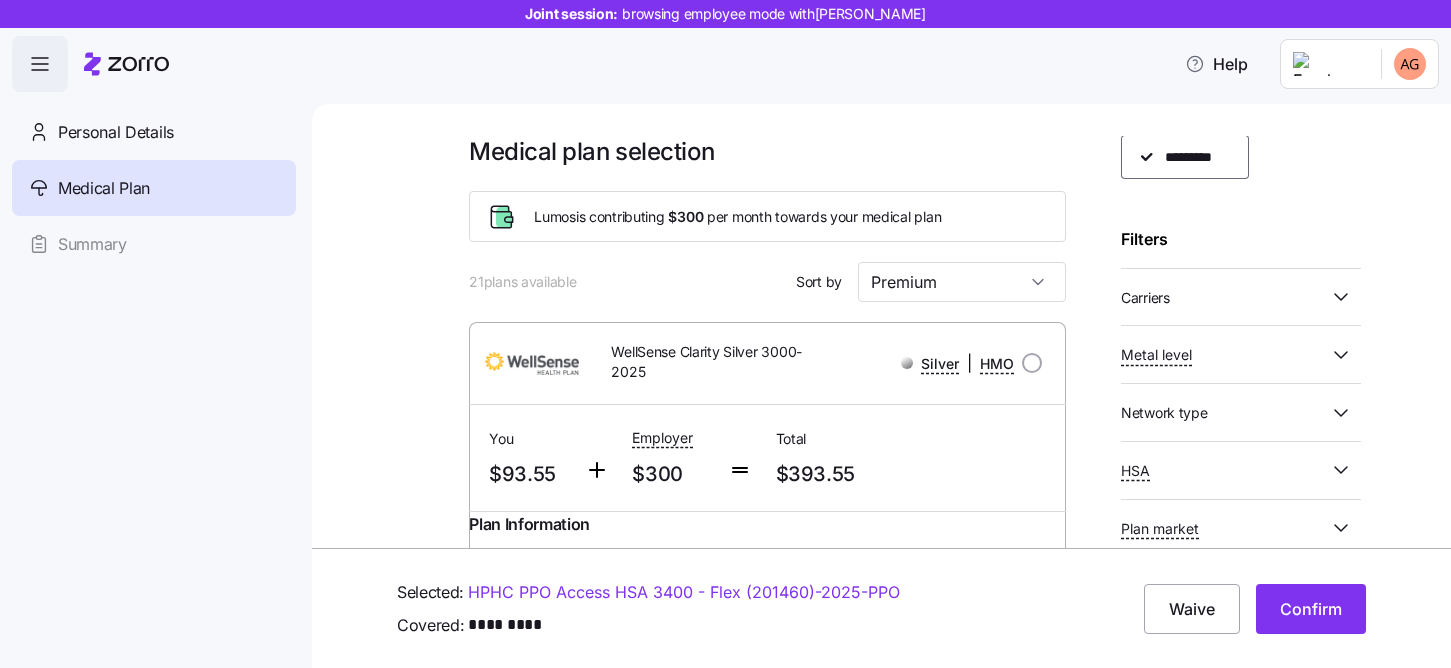 click on "Metal level" at bounding box center (1225, 354) 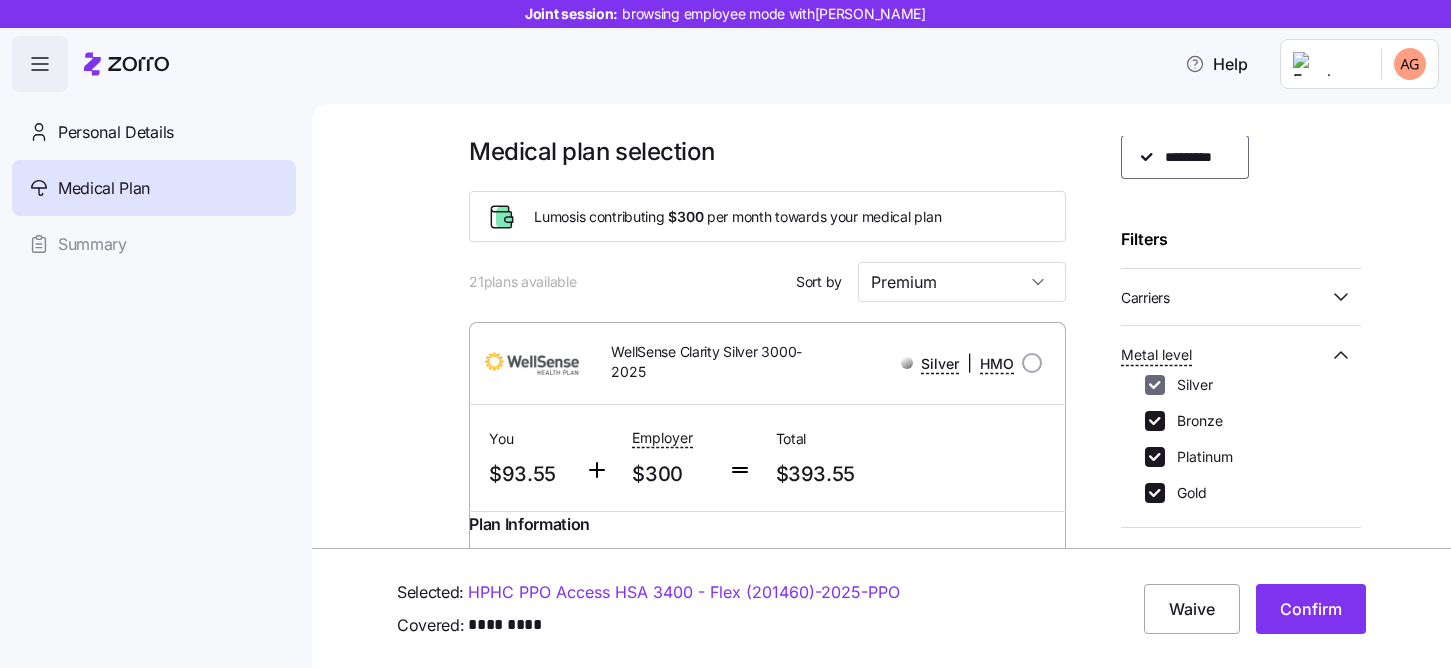 click on "Silver" at bounding box center (1155, 385) 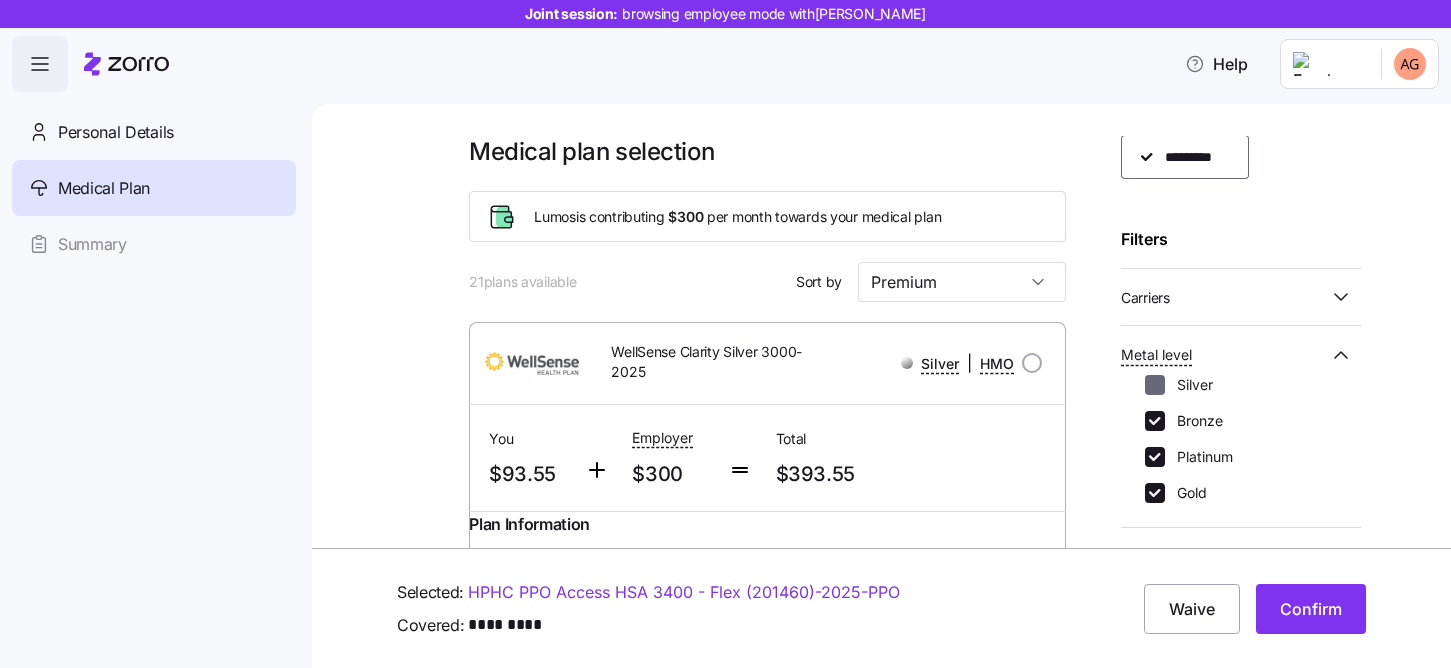 checkbox on "false" 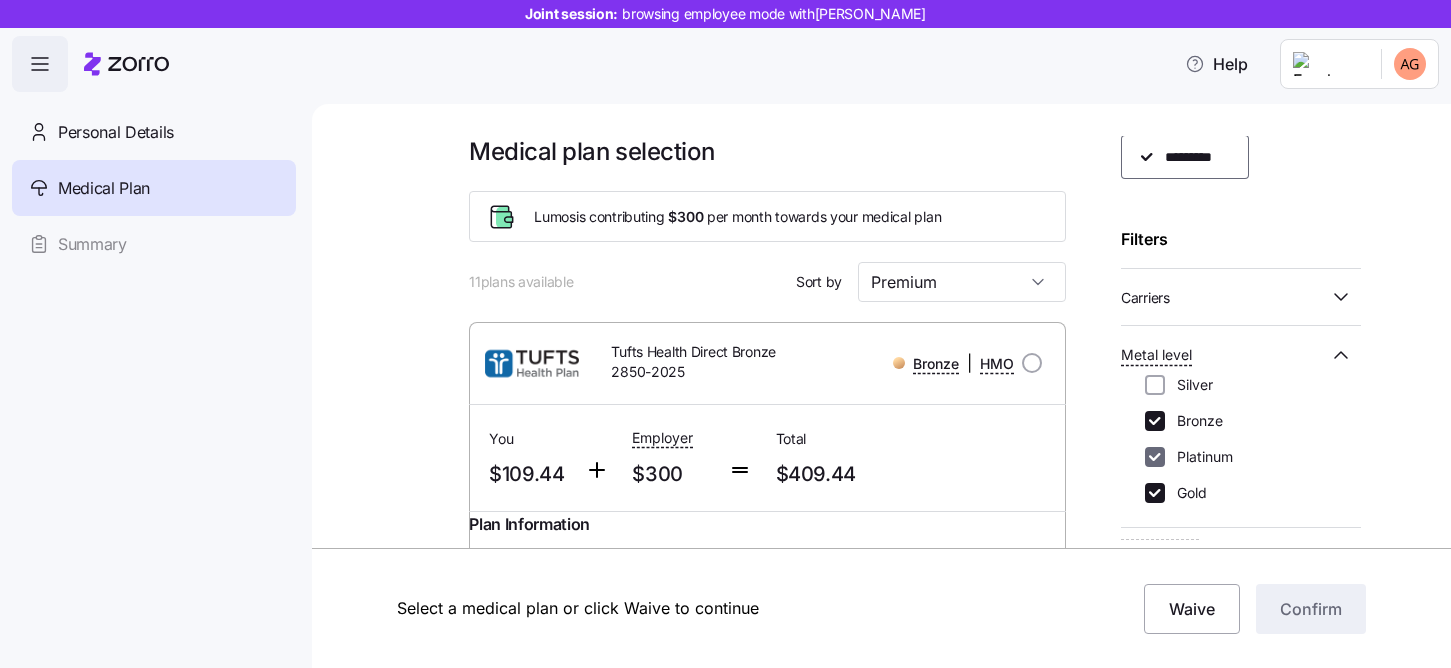 click on "Platinum" at bounding box center (1155, 457) 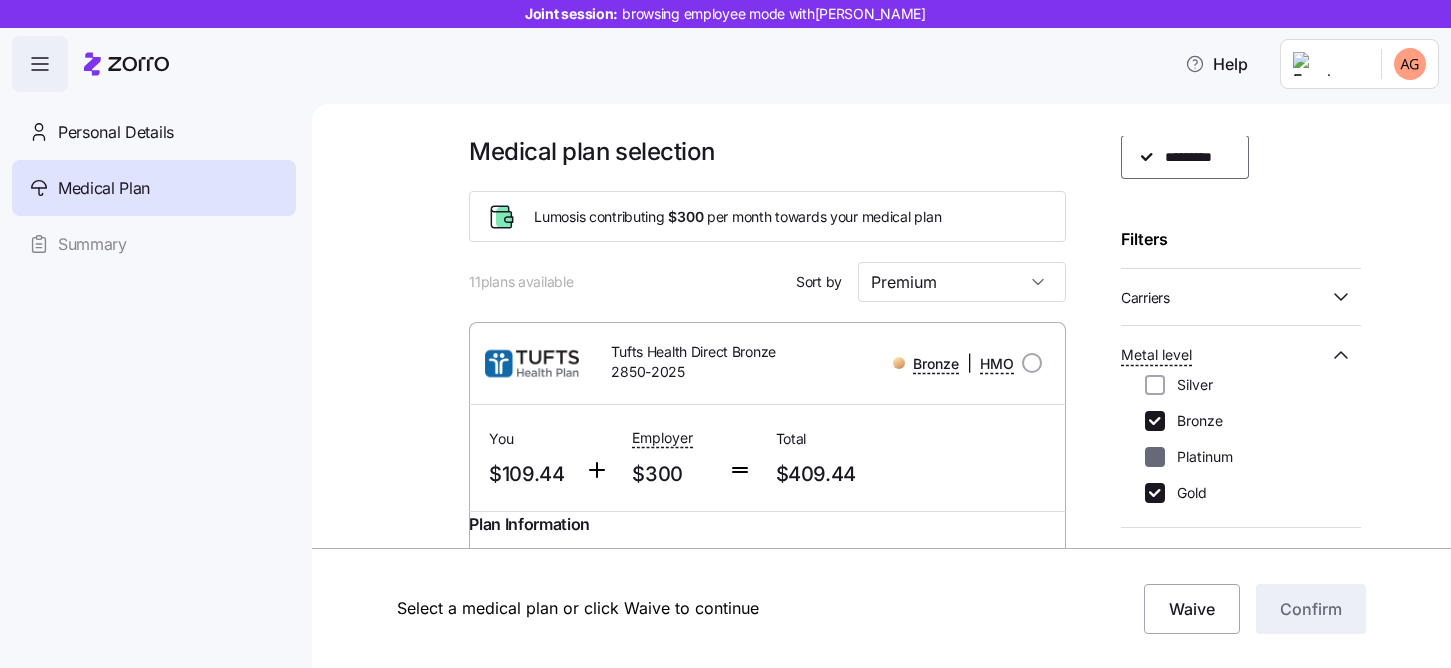 checkbox on "false" 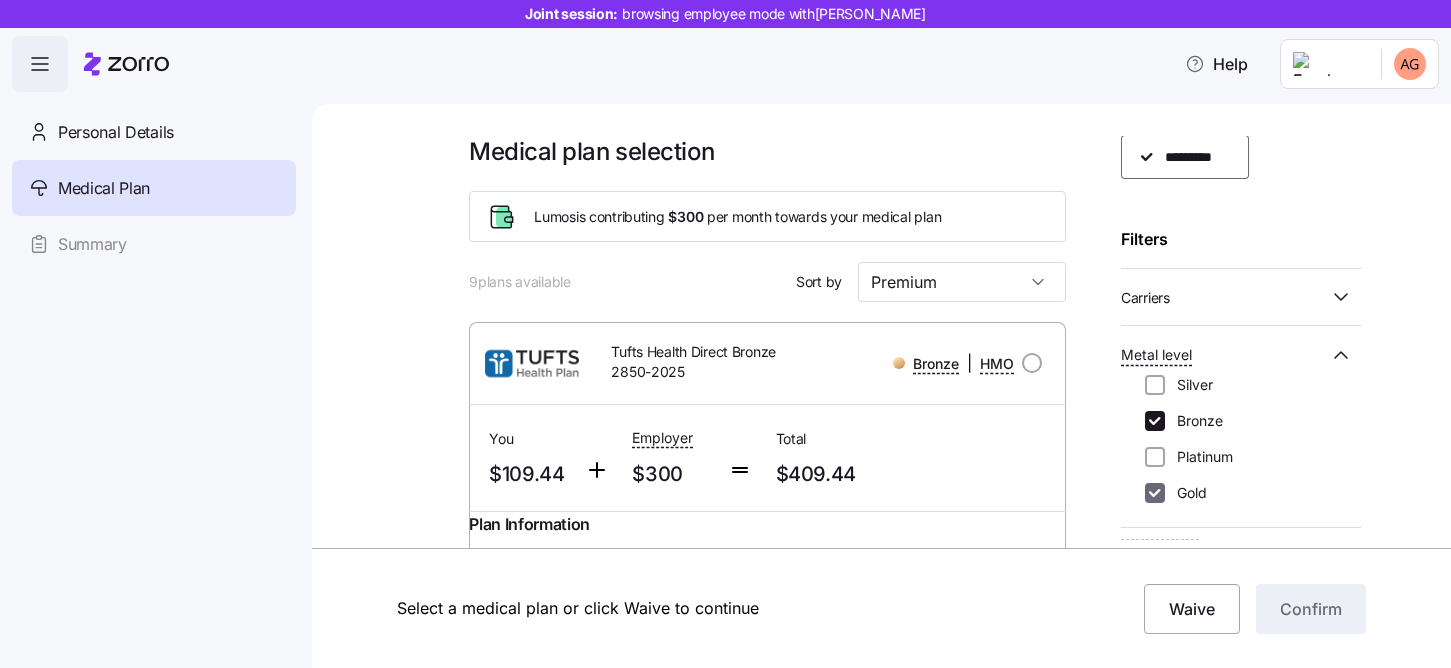 click on "Gold" at bounding box center (1155, 493) 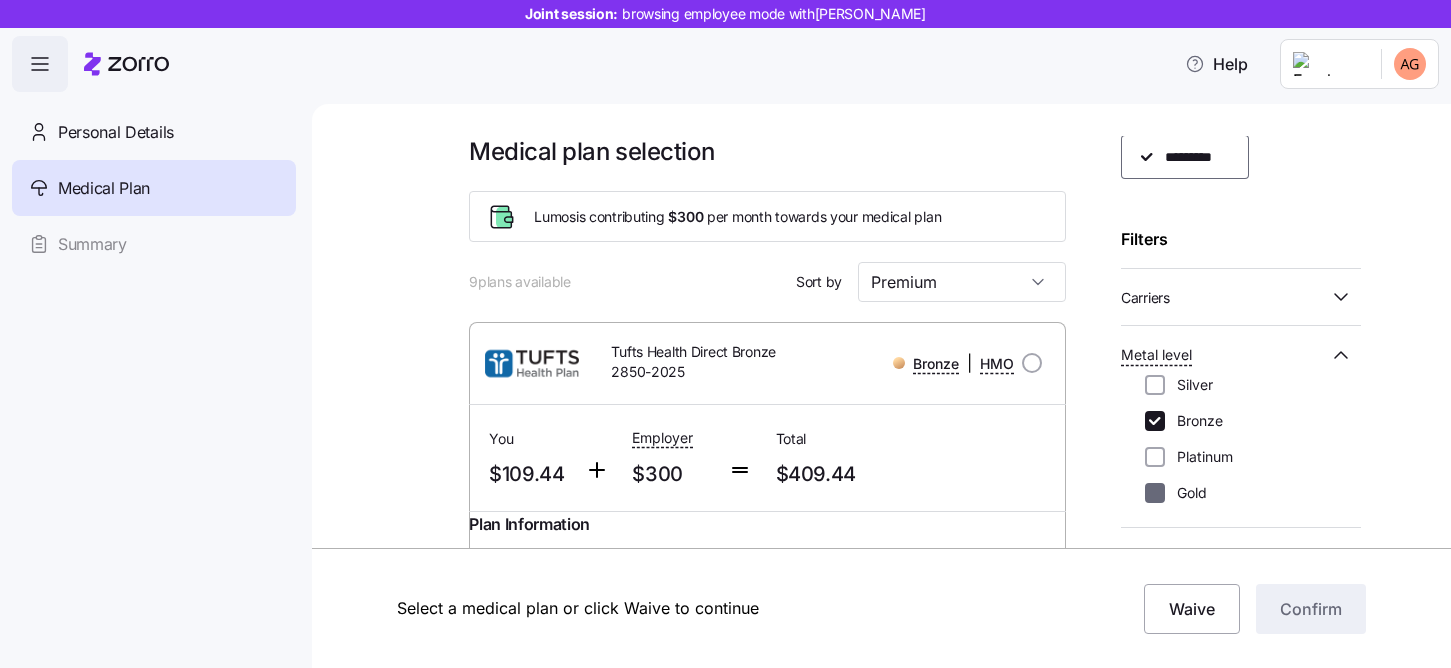 checkbox on "false" 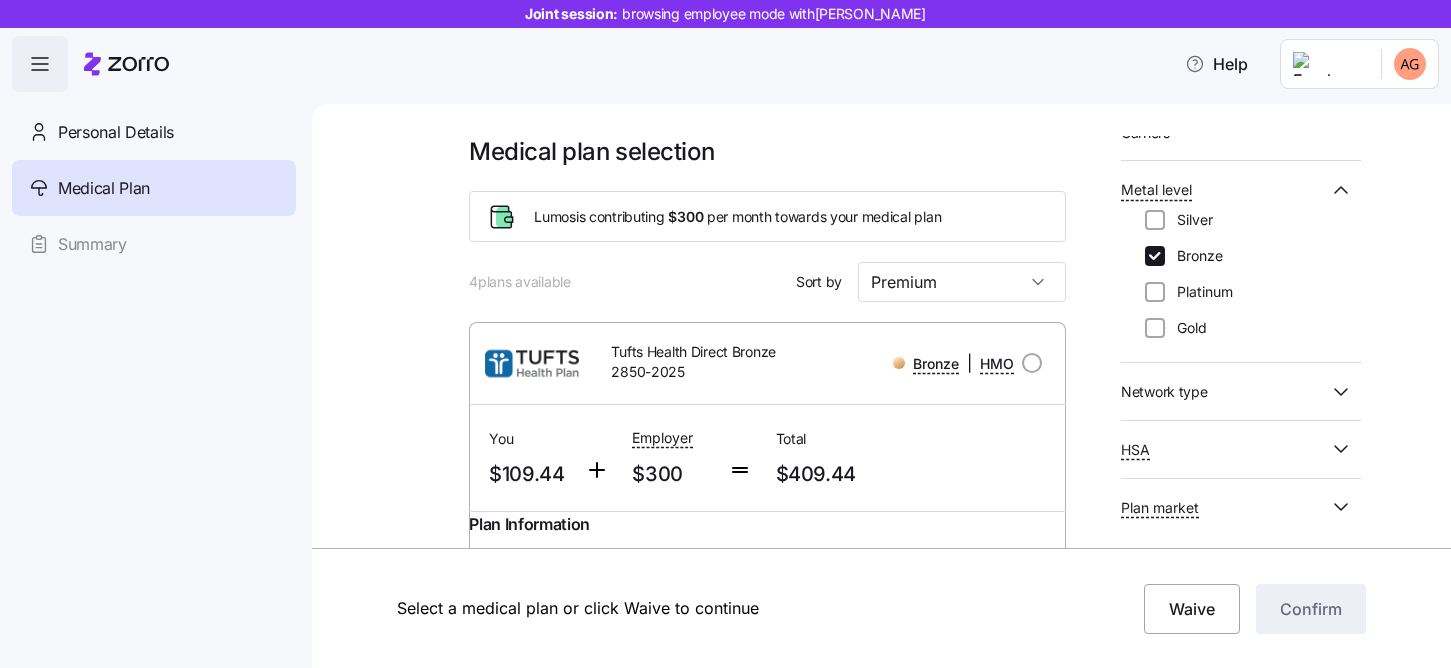 scroll, scrollTop: 257, scrollLeft: 0, axis: vertical 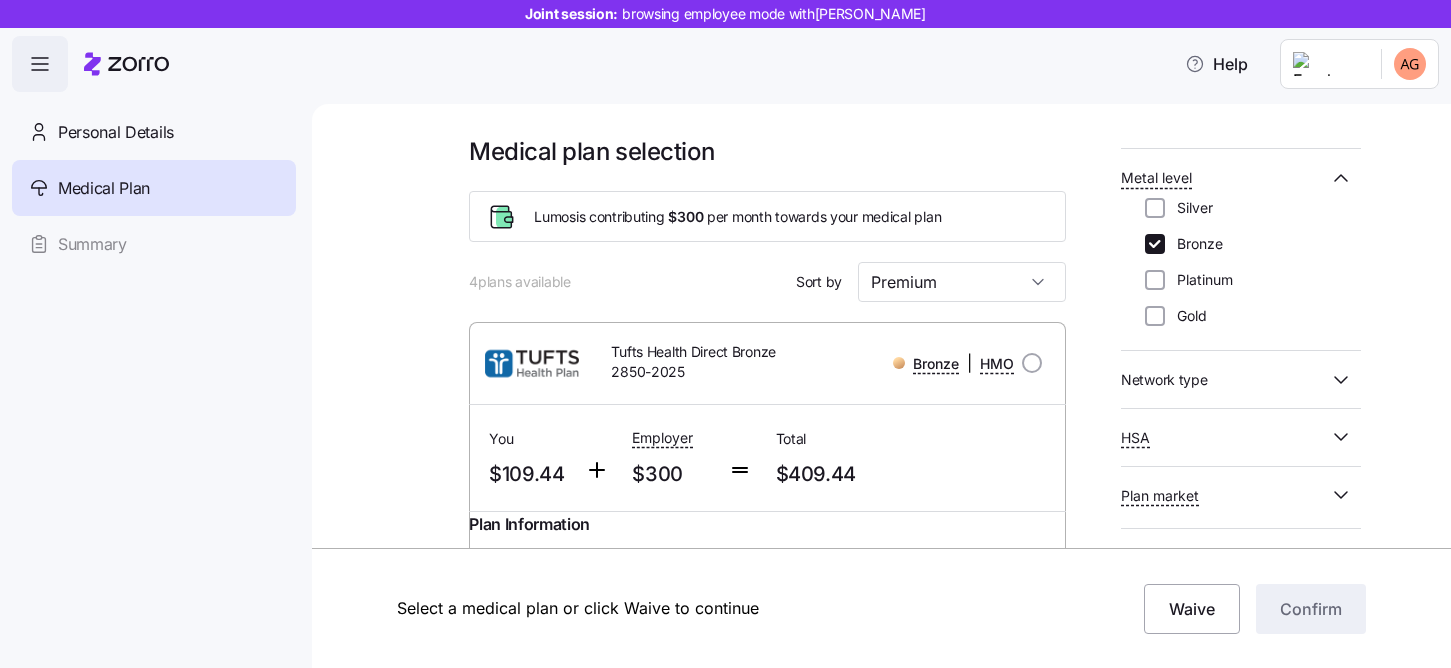 click on "Network type" at bounding box center [1241, 379] 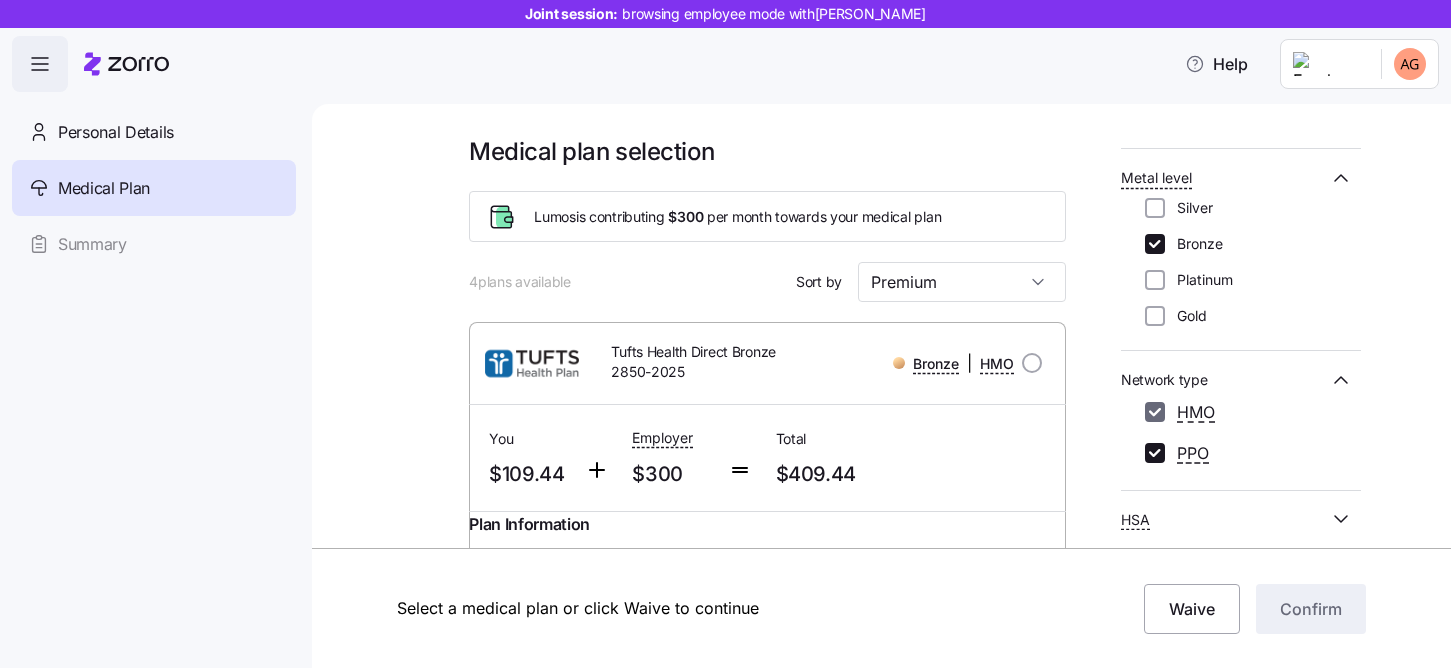 click on "HMO" at bounding box center [1155, 412] 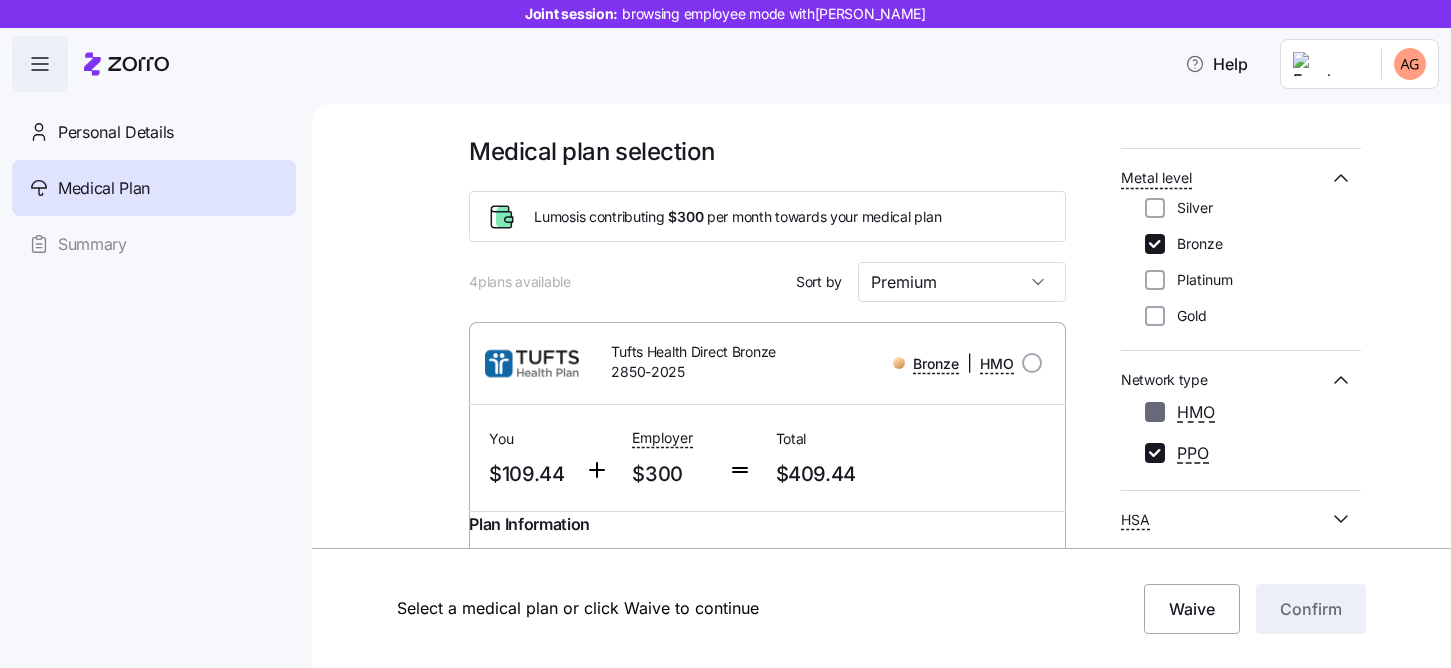 checkbox on "false" 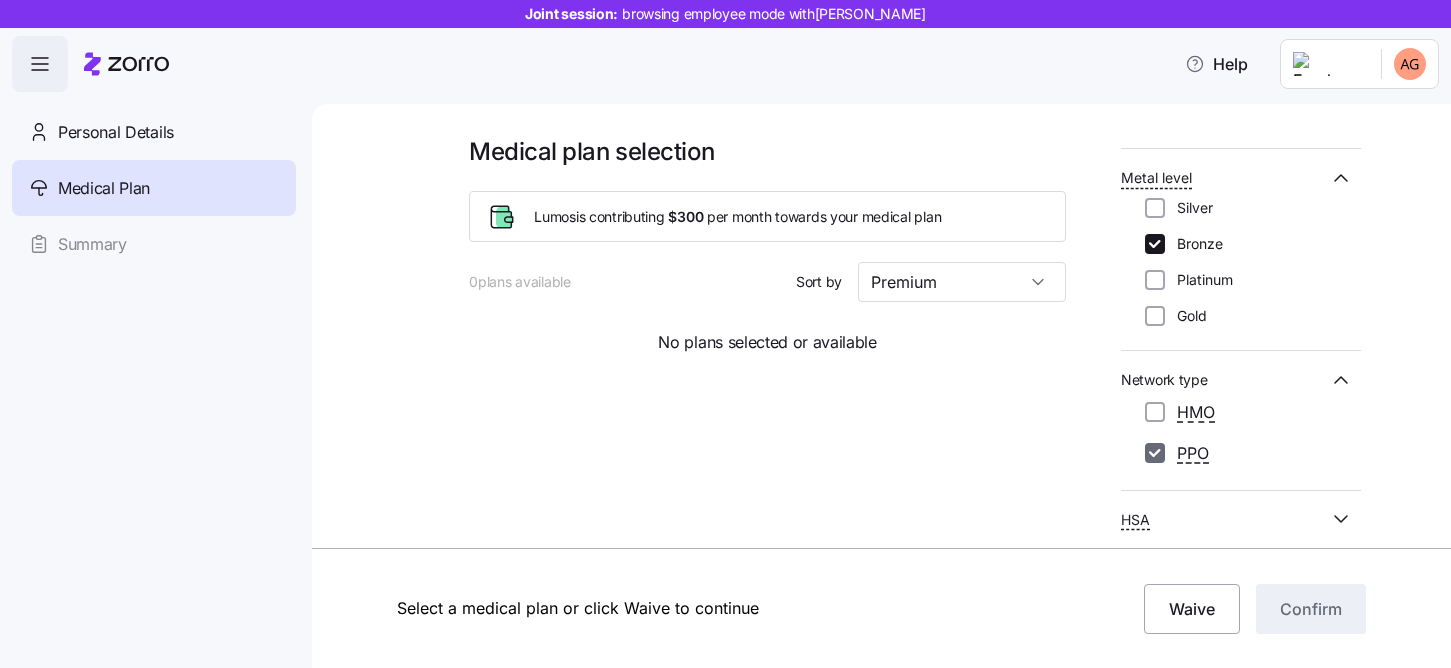 click on "PPO" at bounding box center [1155, 453] 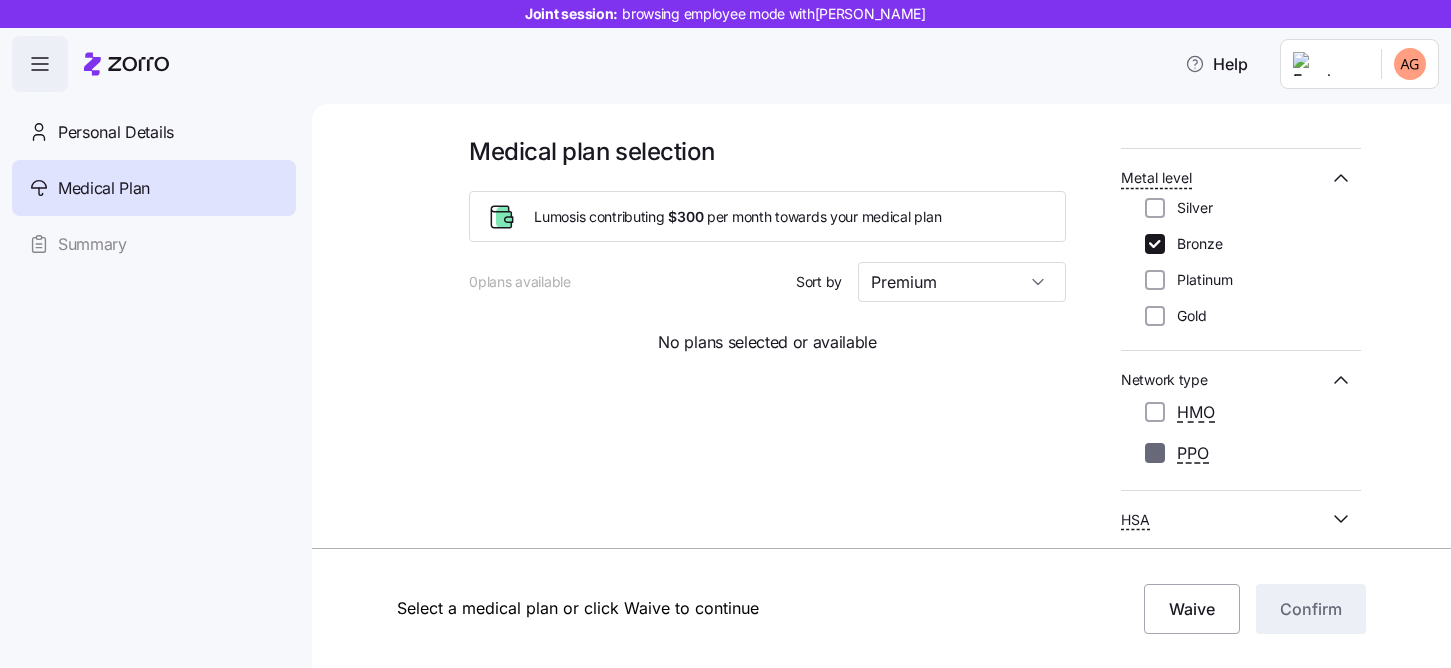 checkbox on "false" 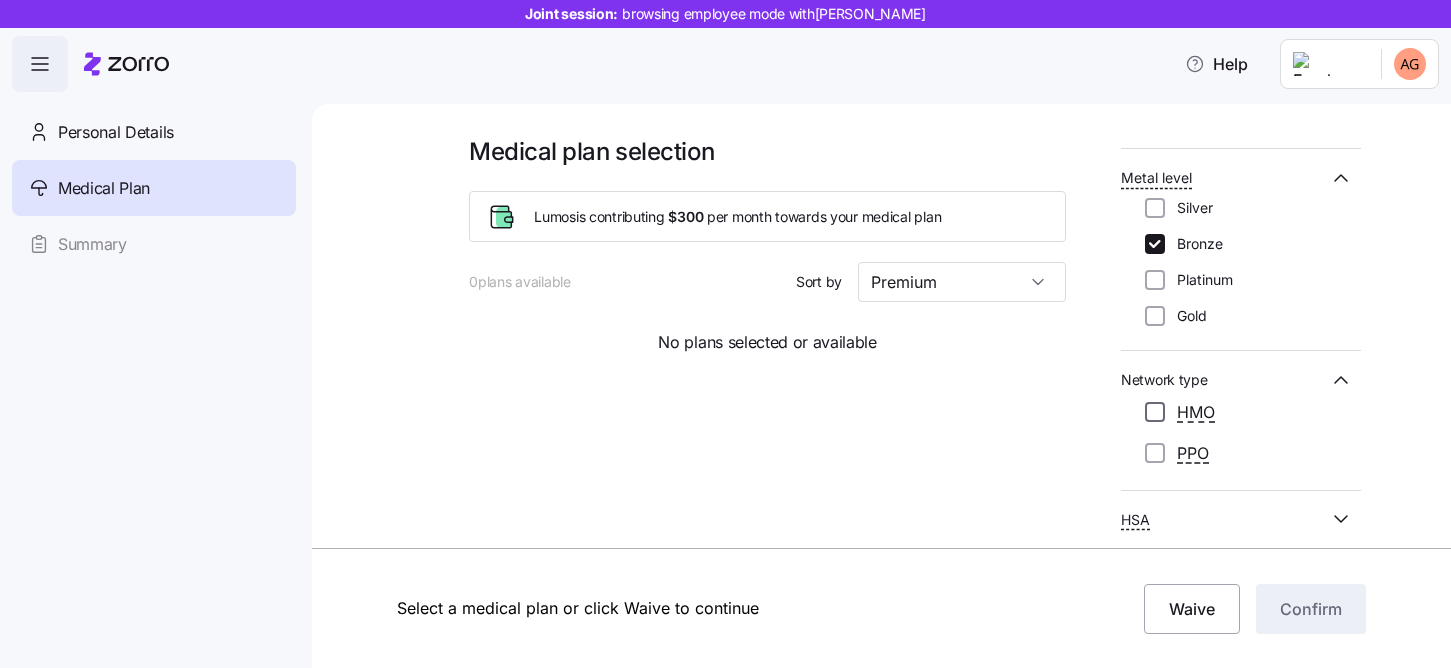 click on "HMO" at bounding box center (1155, 412) 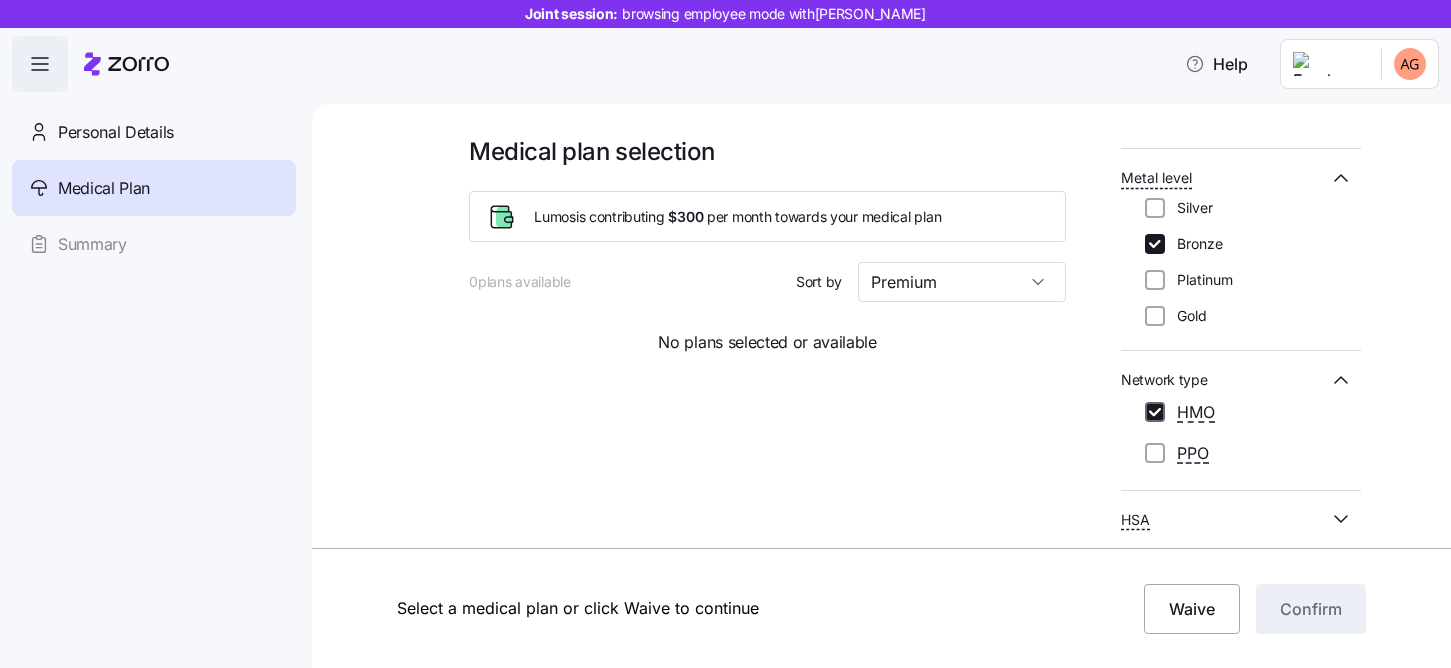 checkbox on "true" 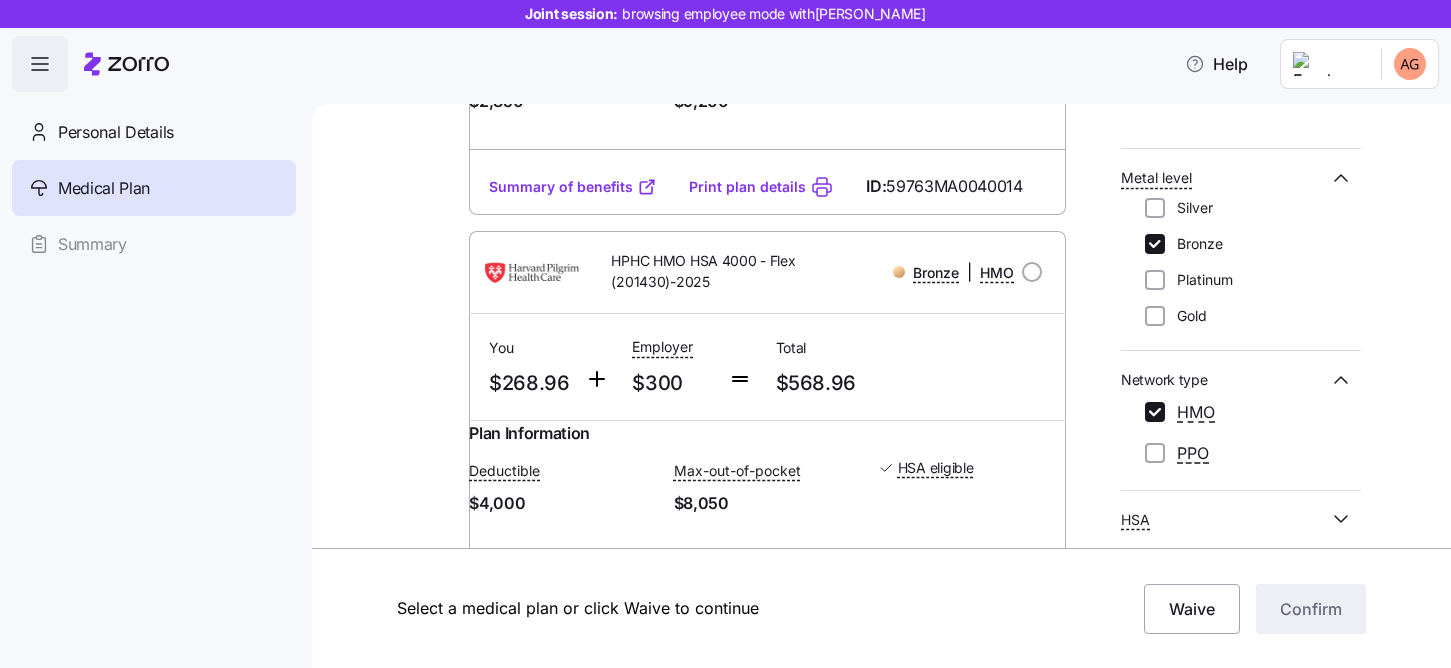 scroll, scrollTop: 540, scrollLeft: 0, axis: vertical 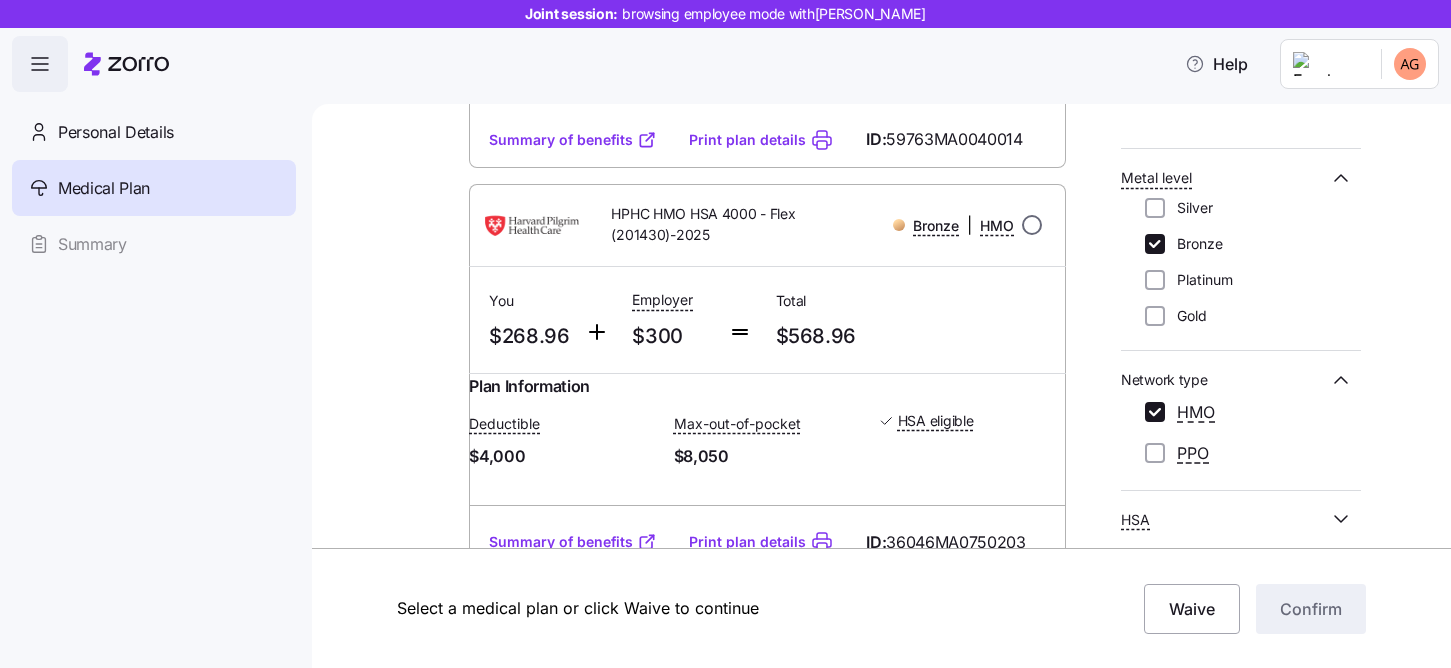 click at bounding box center (1032, 225) 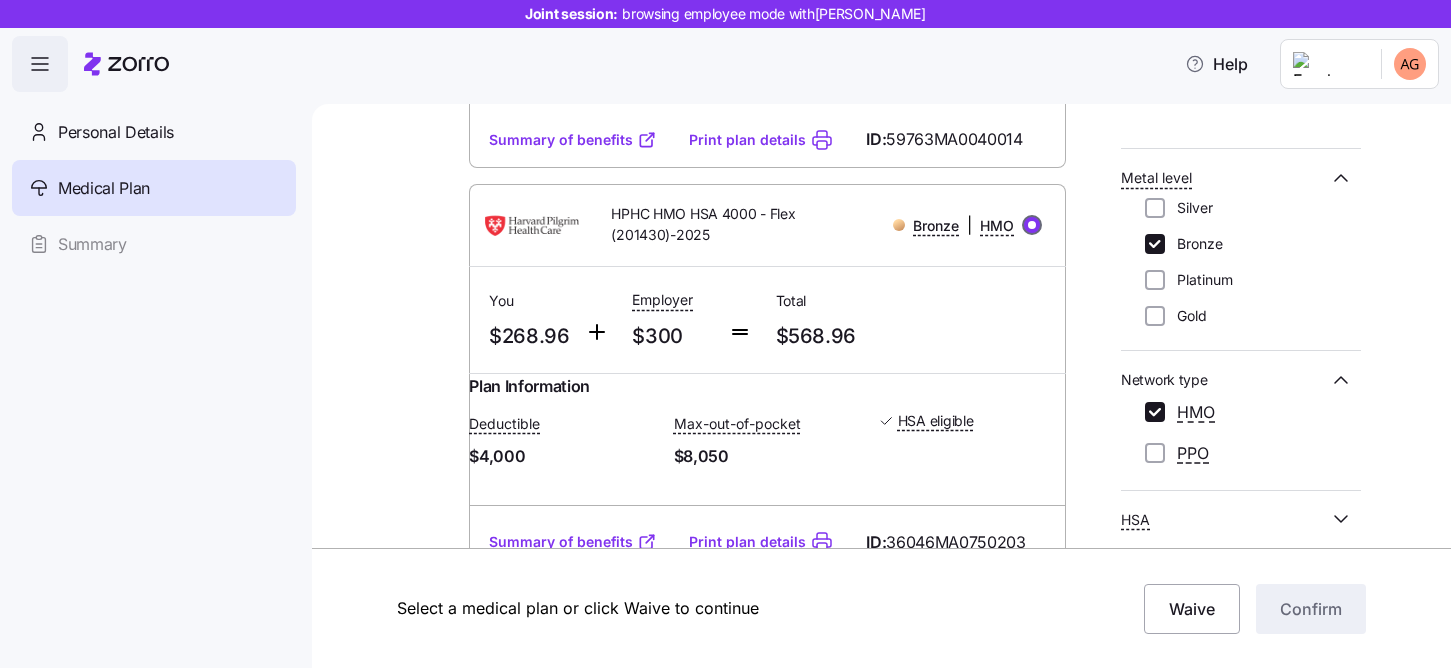 radio on "true" 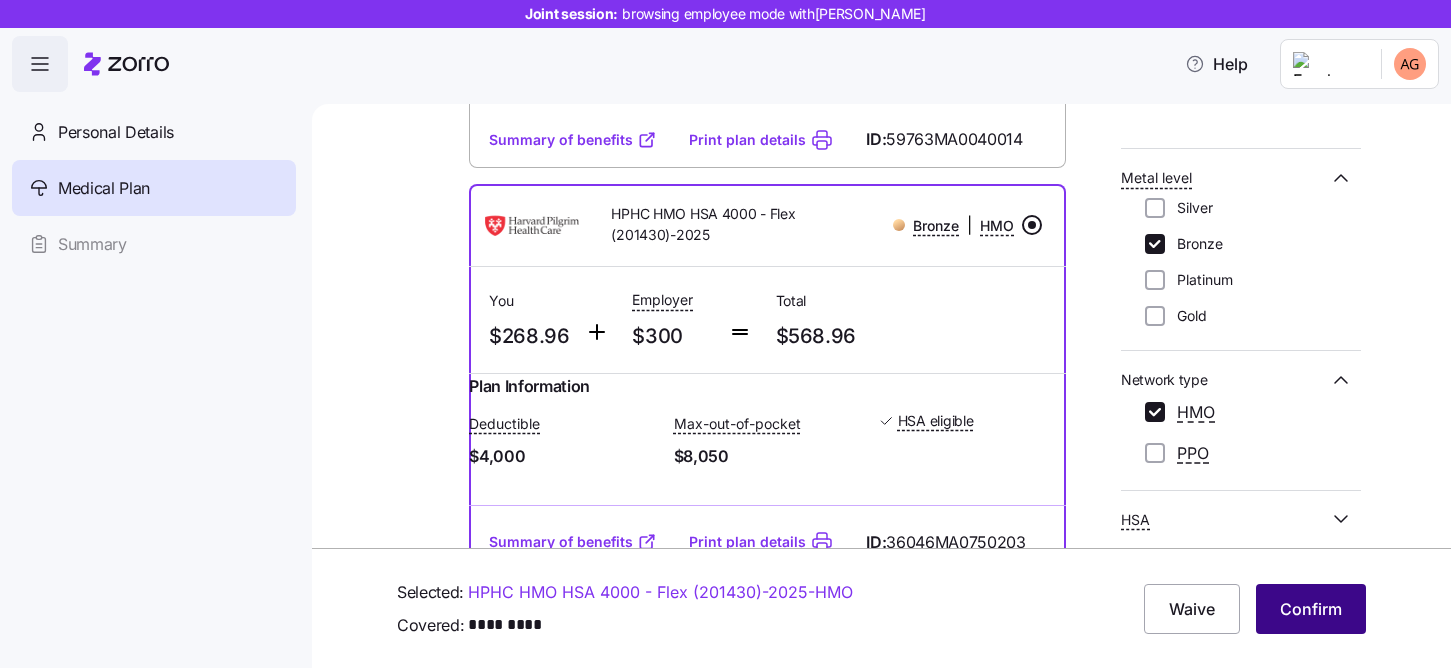 click on "Confirm" at bounding box center (1311, 609) 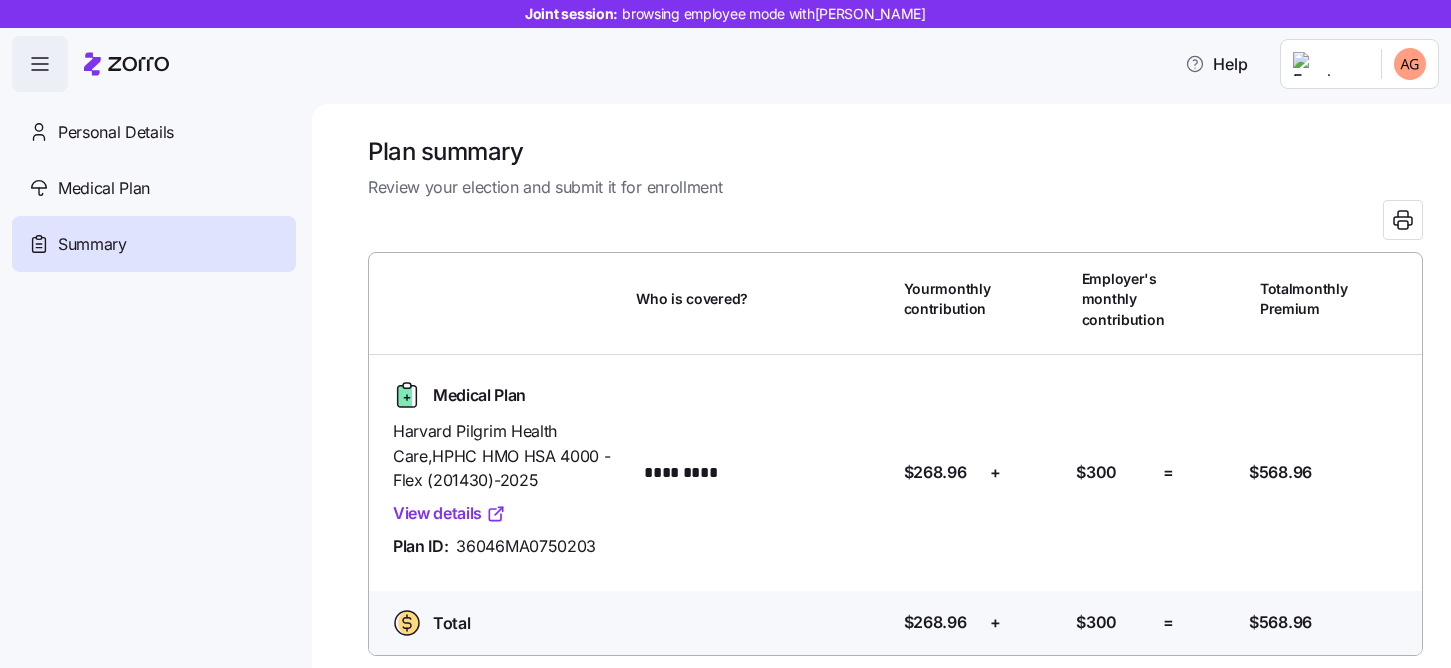 scroll, scrollTop: 134, scrollLeft: 0, axis: vertical 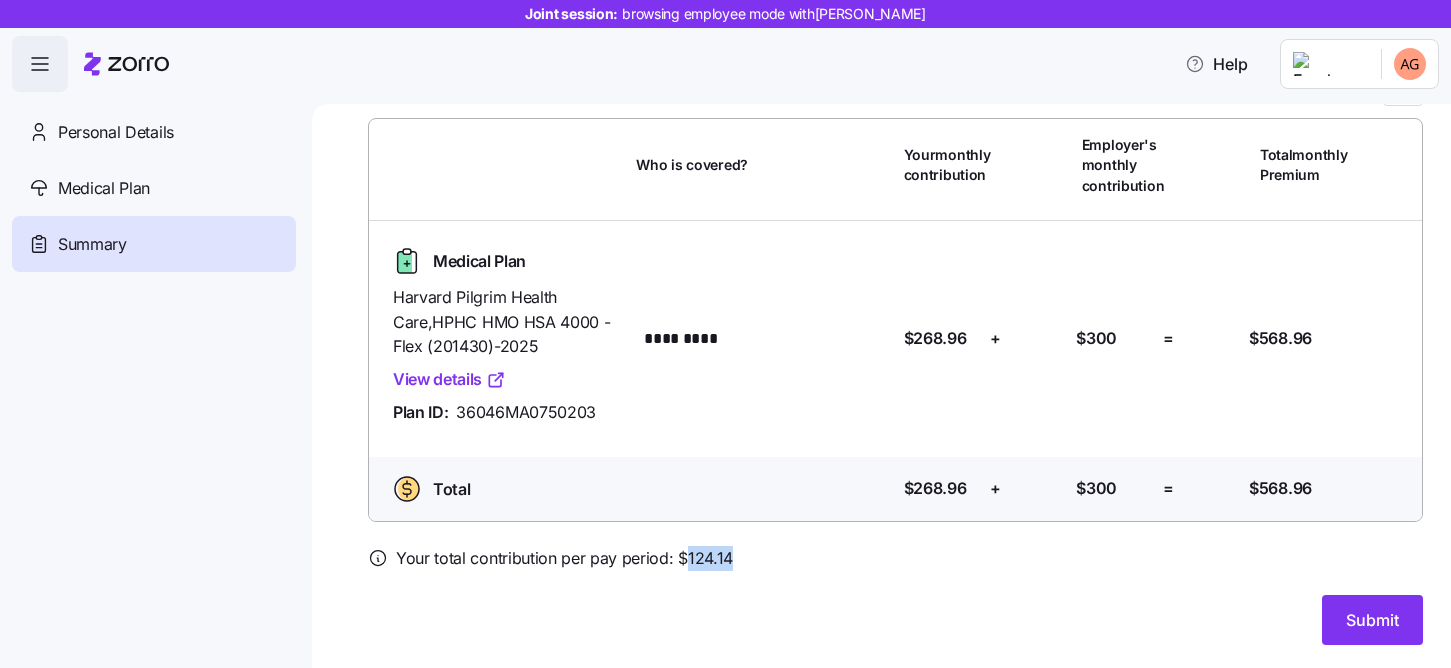 drag, startPoint x: 684, startPoint y: 557, endPoint x: 735, endPoint y: 557, distance: 51 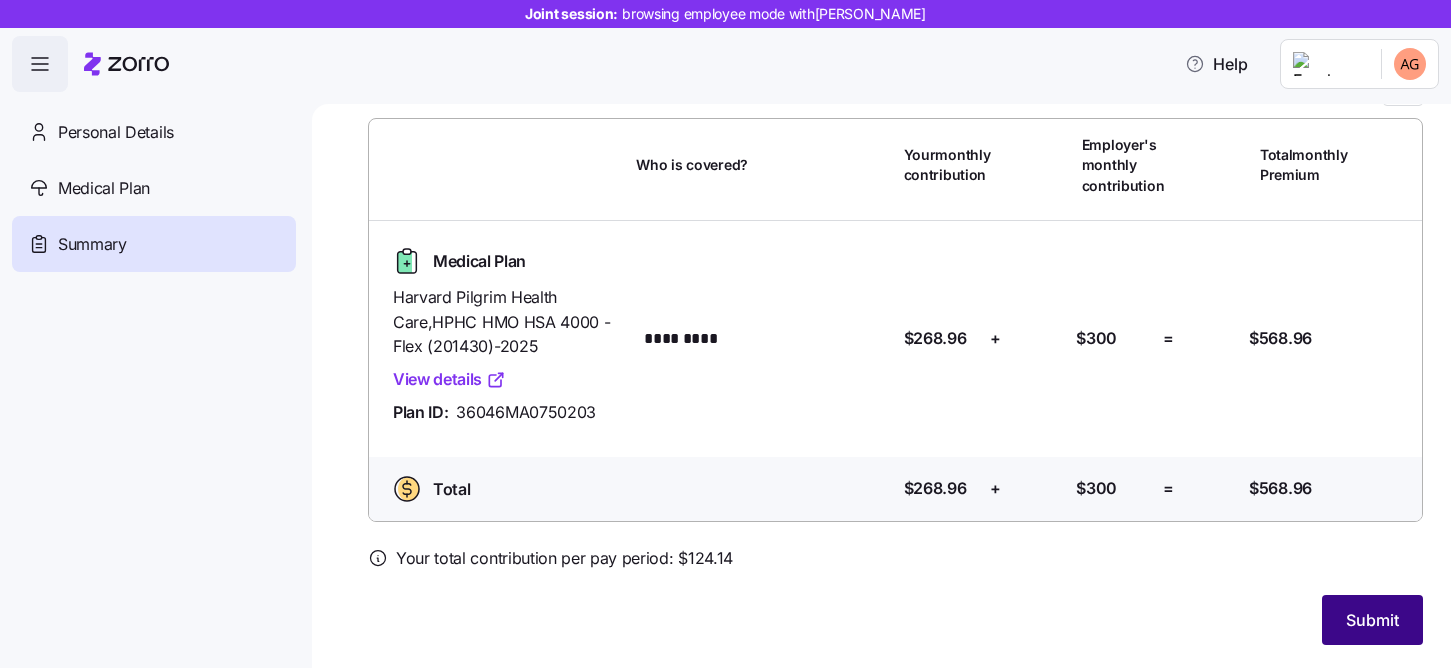 click on "Submit" at bounding box center [1372, 620] 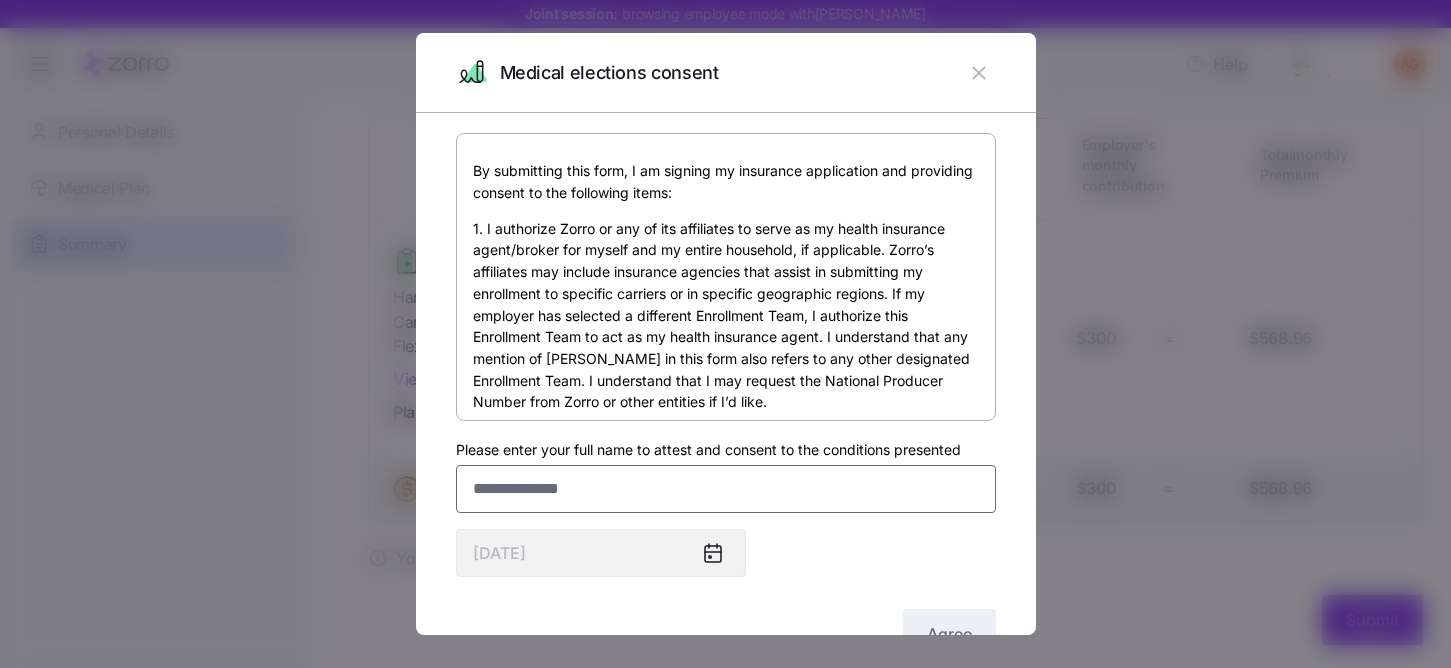 click on "Please enter your full name to attest and consent to the conditions presented" at bounding box center (726, 489) 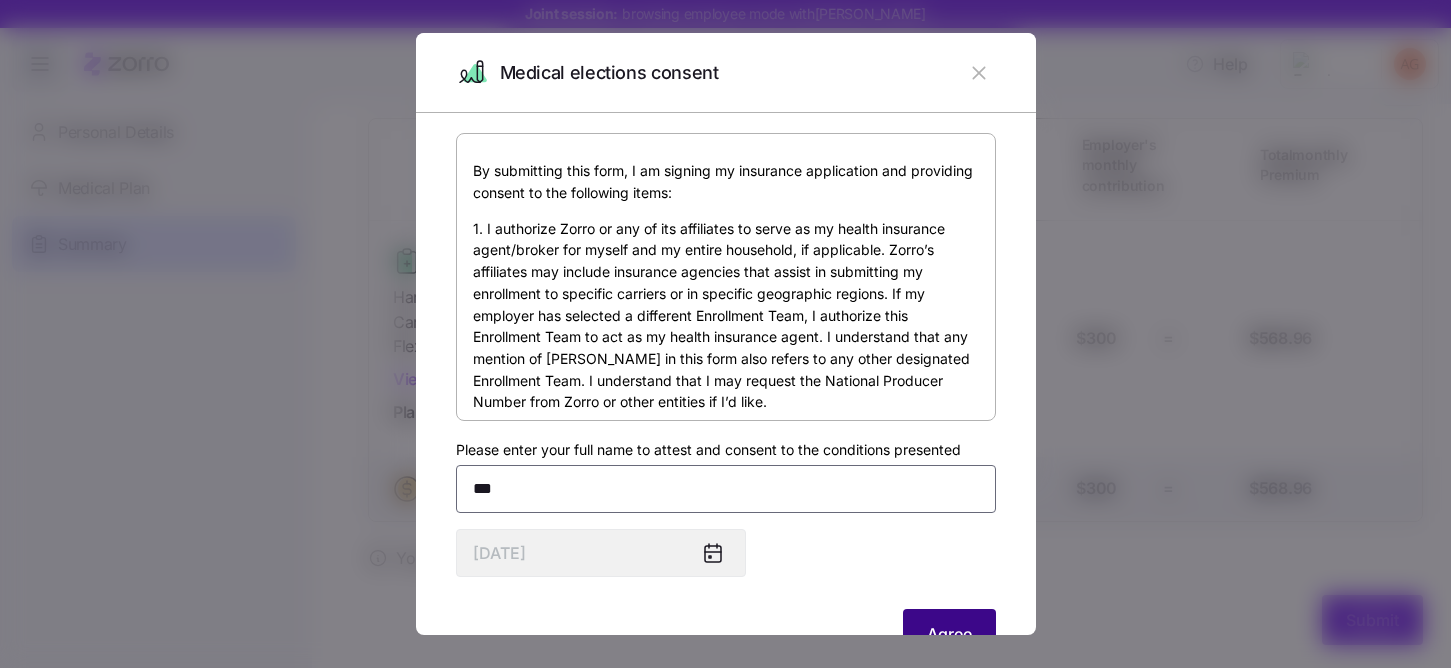 type on "***" 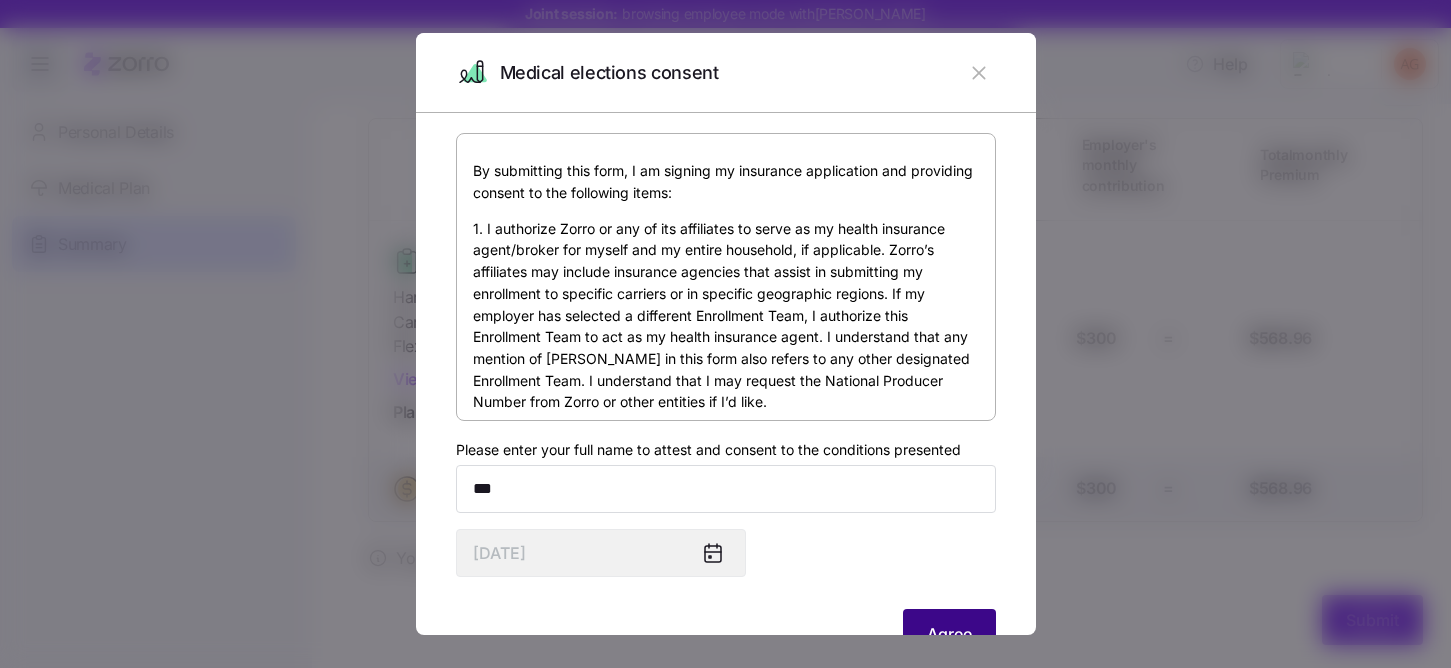 click on "Agree" at bounding box center (949, 634) 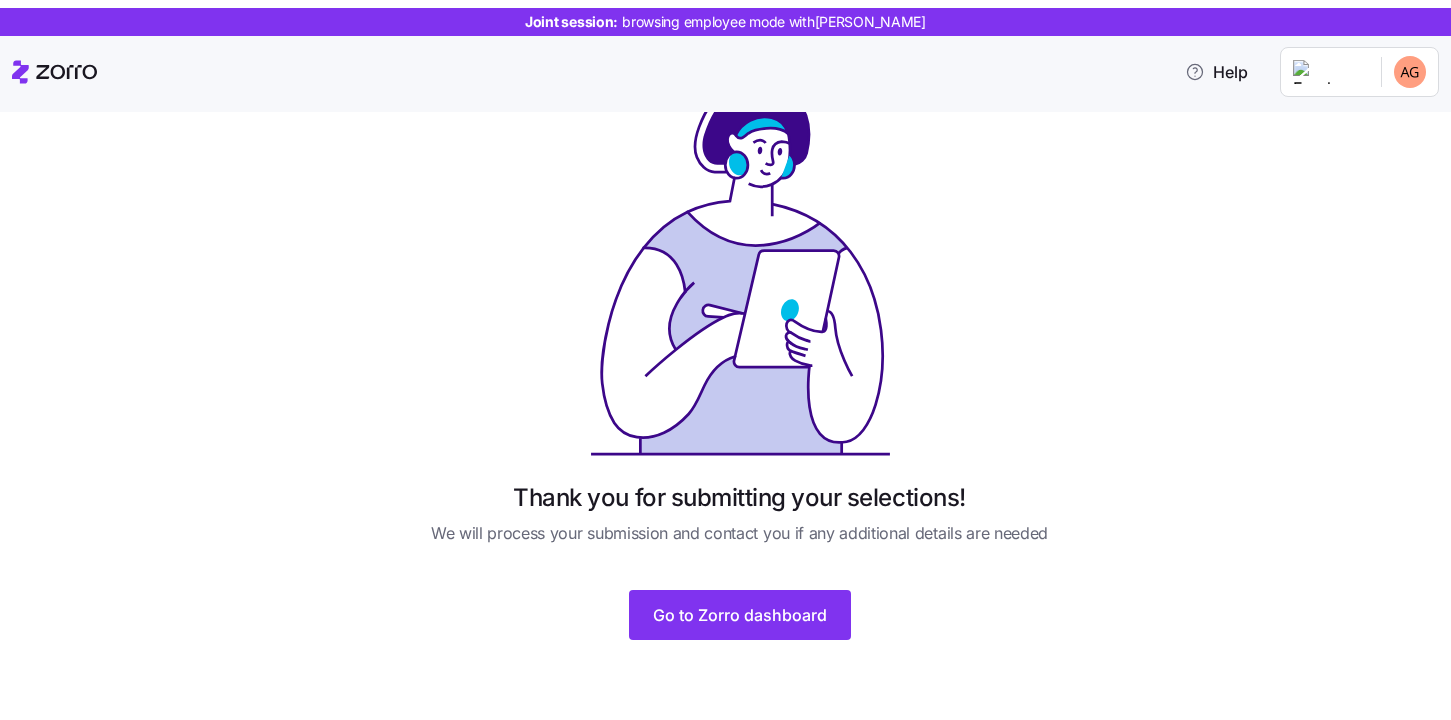 scroll, scrollTop: 52, scrollLeft: 0, axis: vertical 